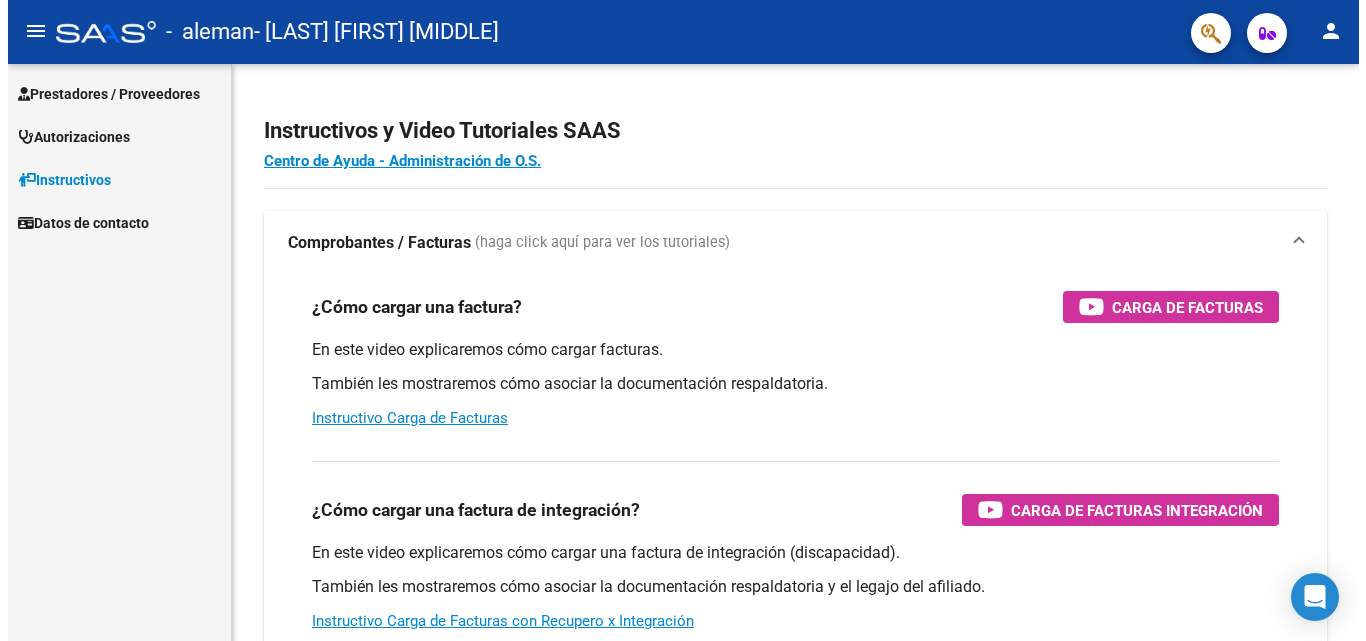 scroll, scrollTop: 0, scrollLeft: 0, axis: both 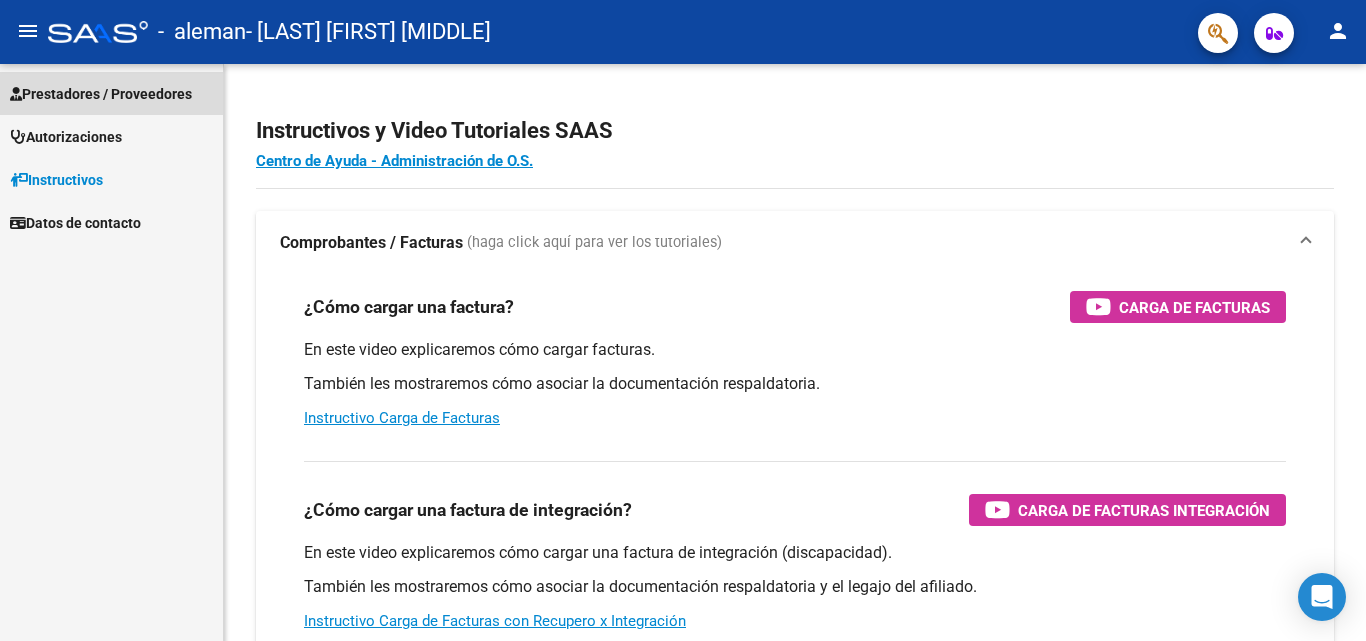 click on "Prestadores / Proveedores" at bounding box center (101, 94) 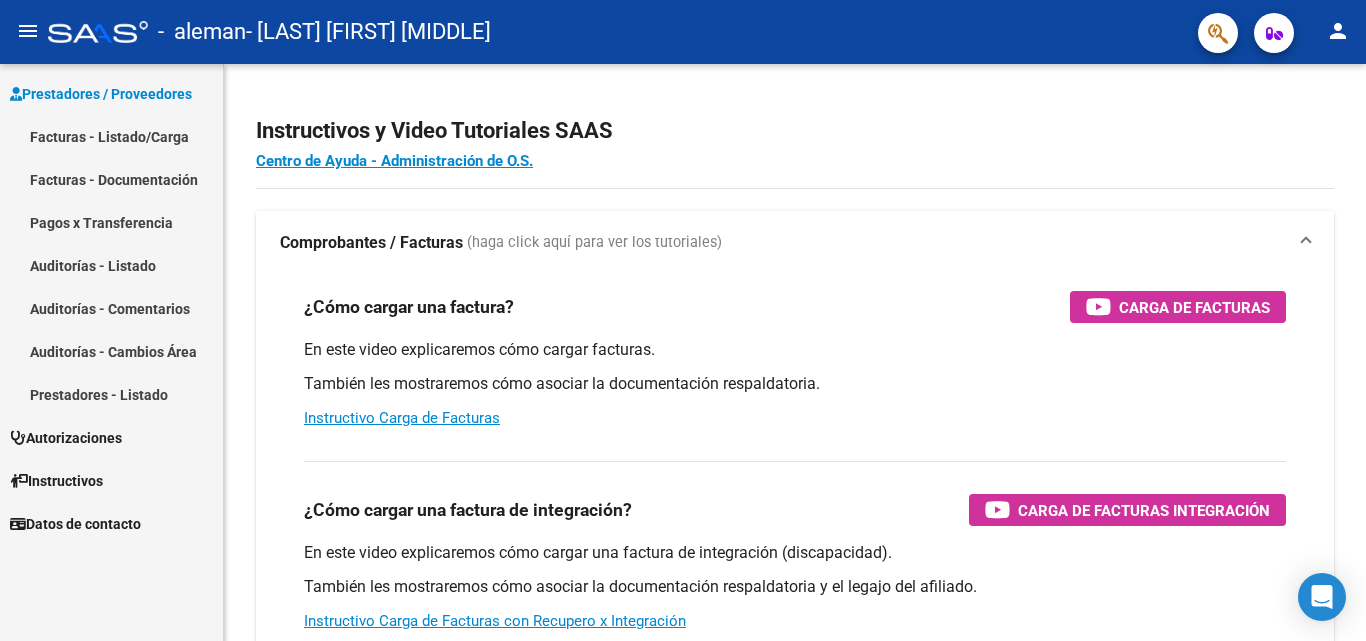 click on "Facturas - Listado/Carga" at bounding box center [111, 136] 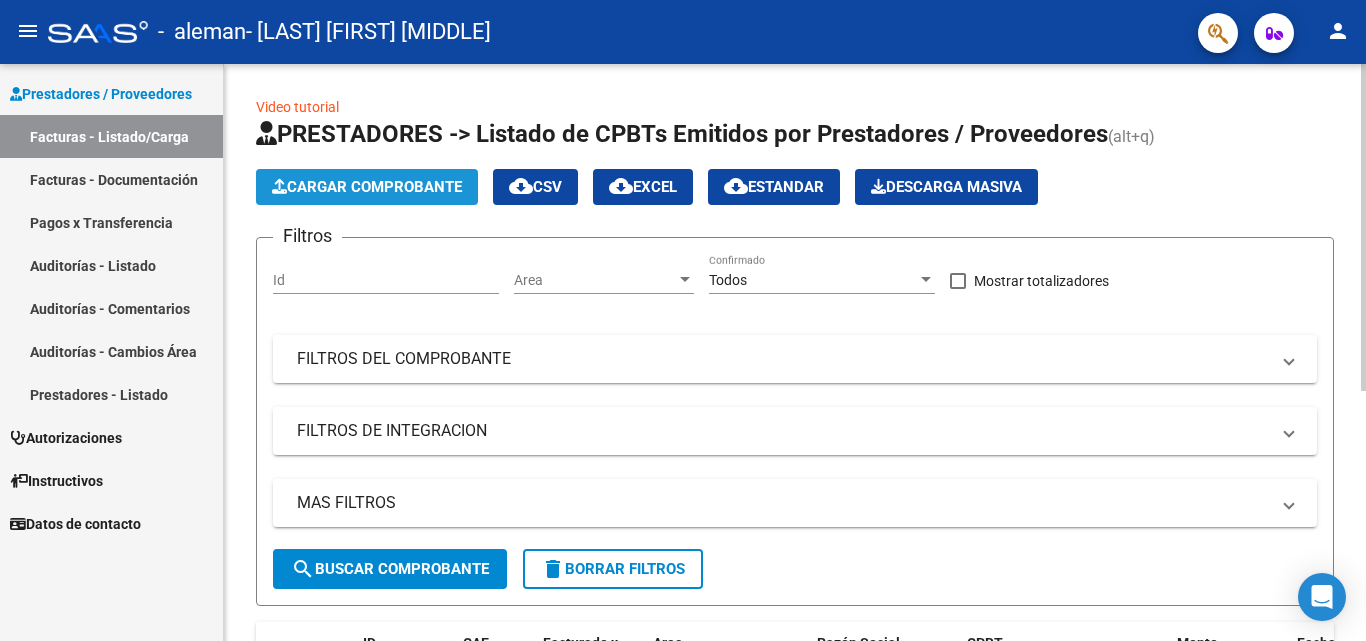 click on "Cargar Comprobante" 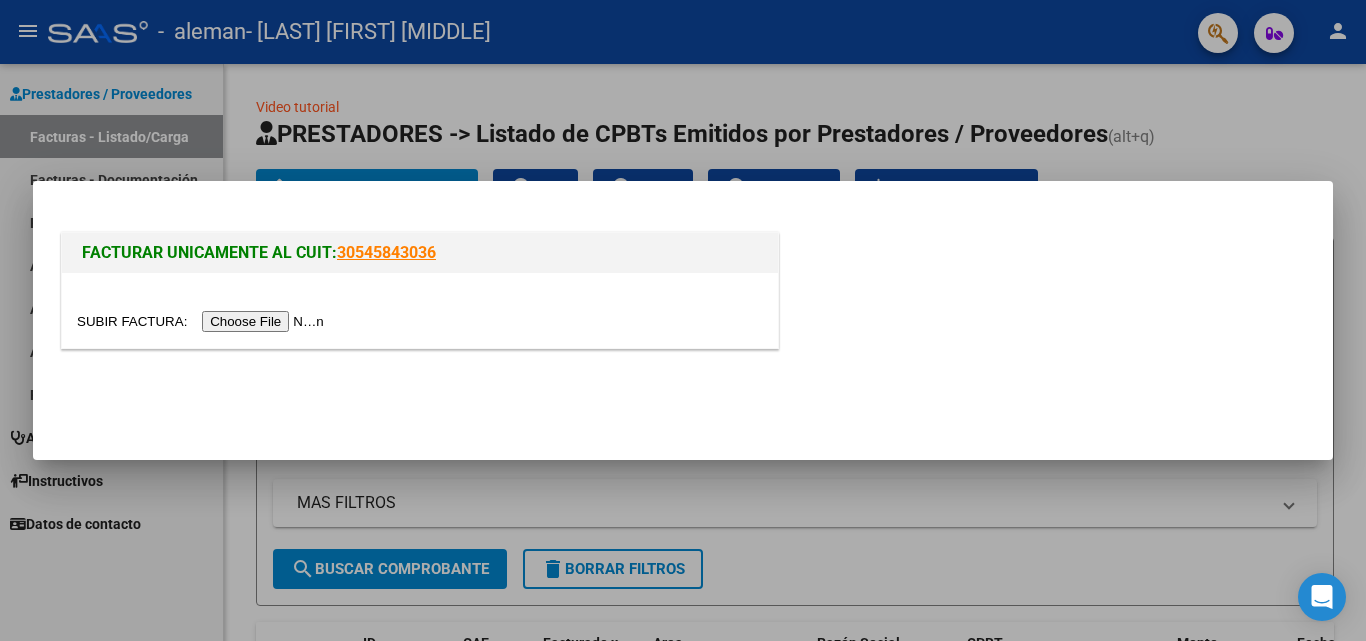 click at bounding box center (203, 321) 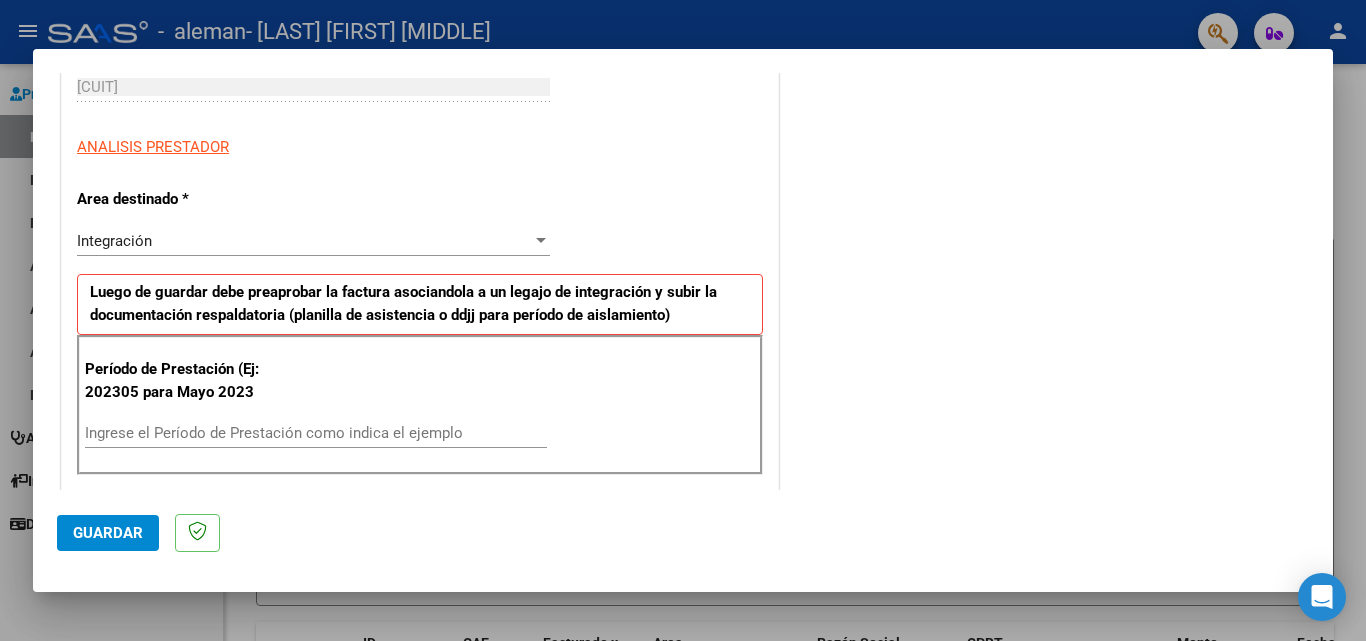 scroll, scrollTop: 320, scrollLeft: 0, axis: vertical 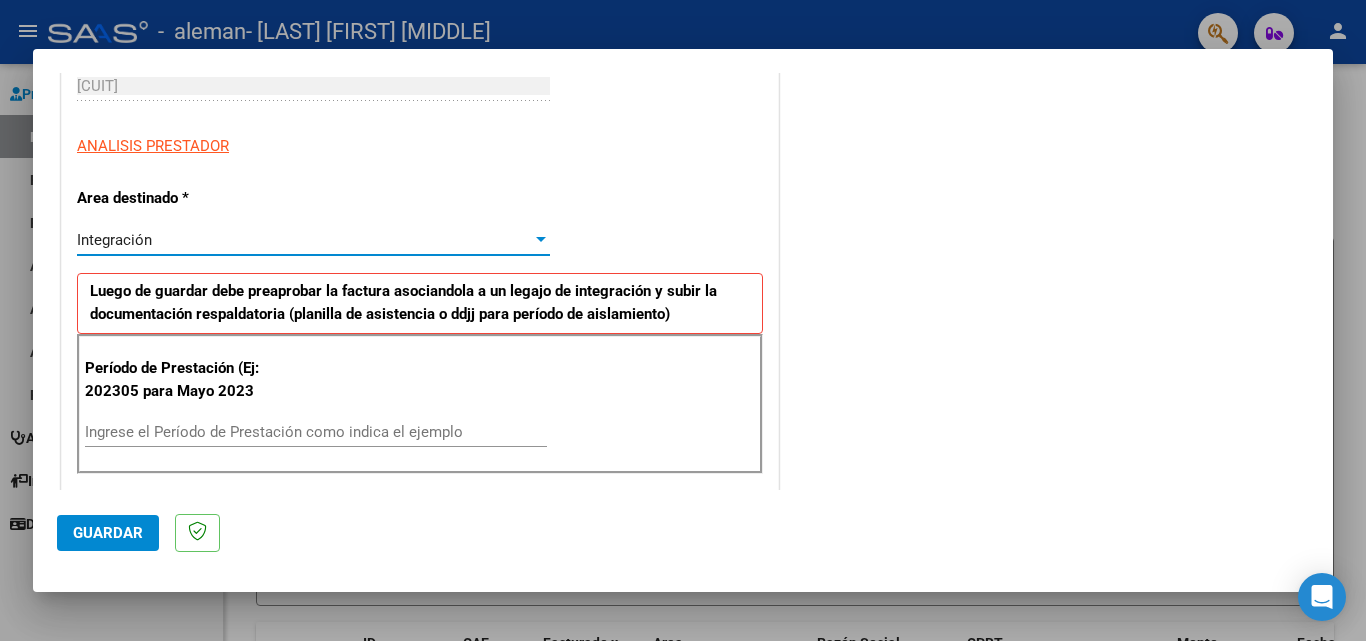click at bounding box center (541, 239) 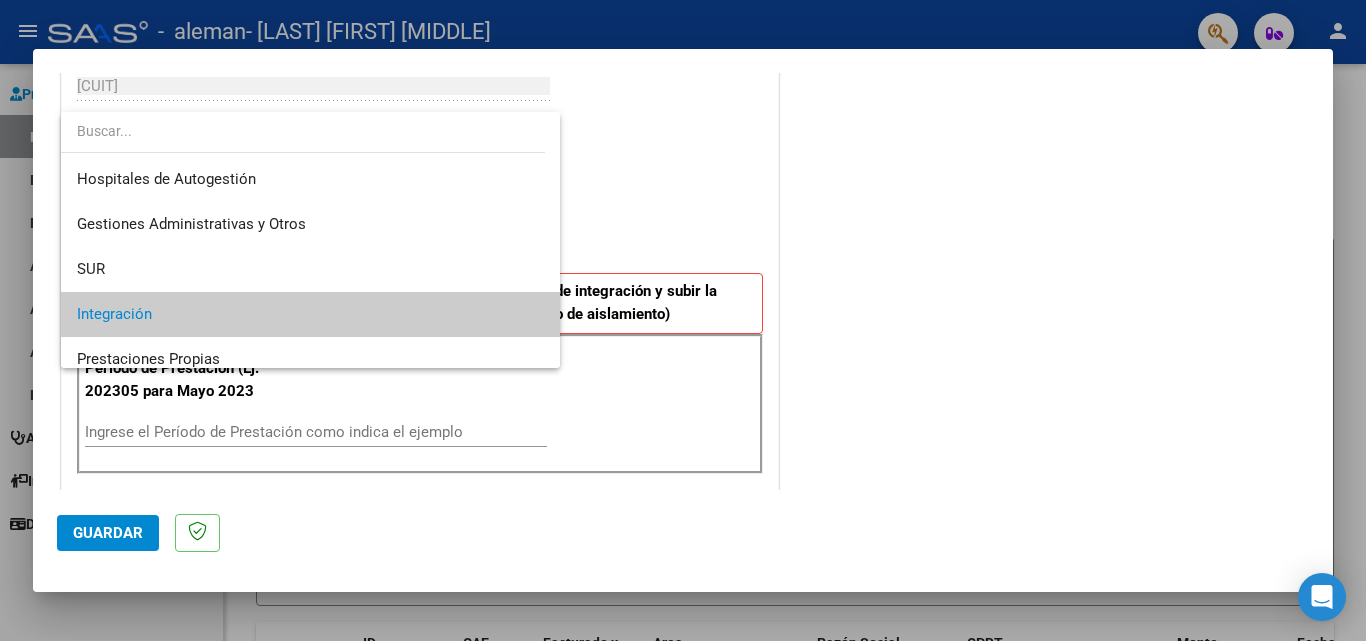 scroll, scrollTop: 75, scrollLeft: 0, axis: vertical 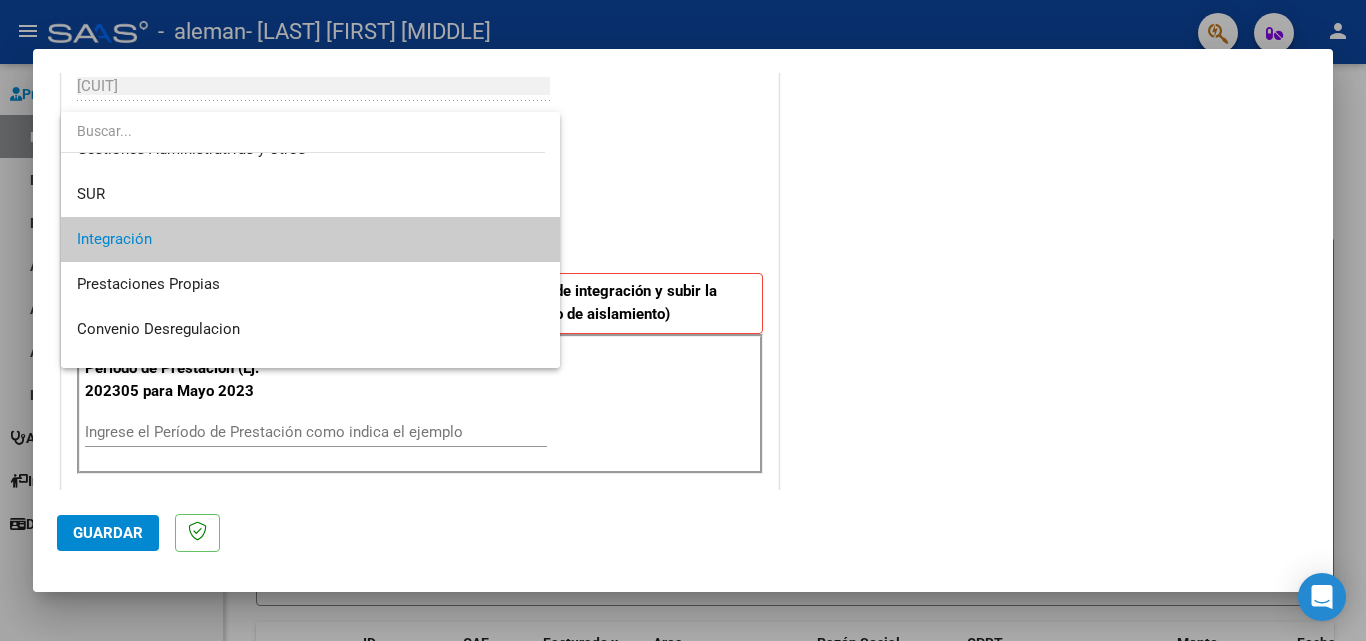 click on "Integración" at bounding box center [310, 239] 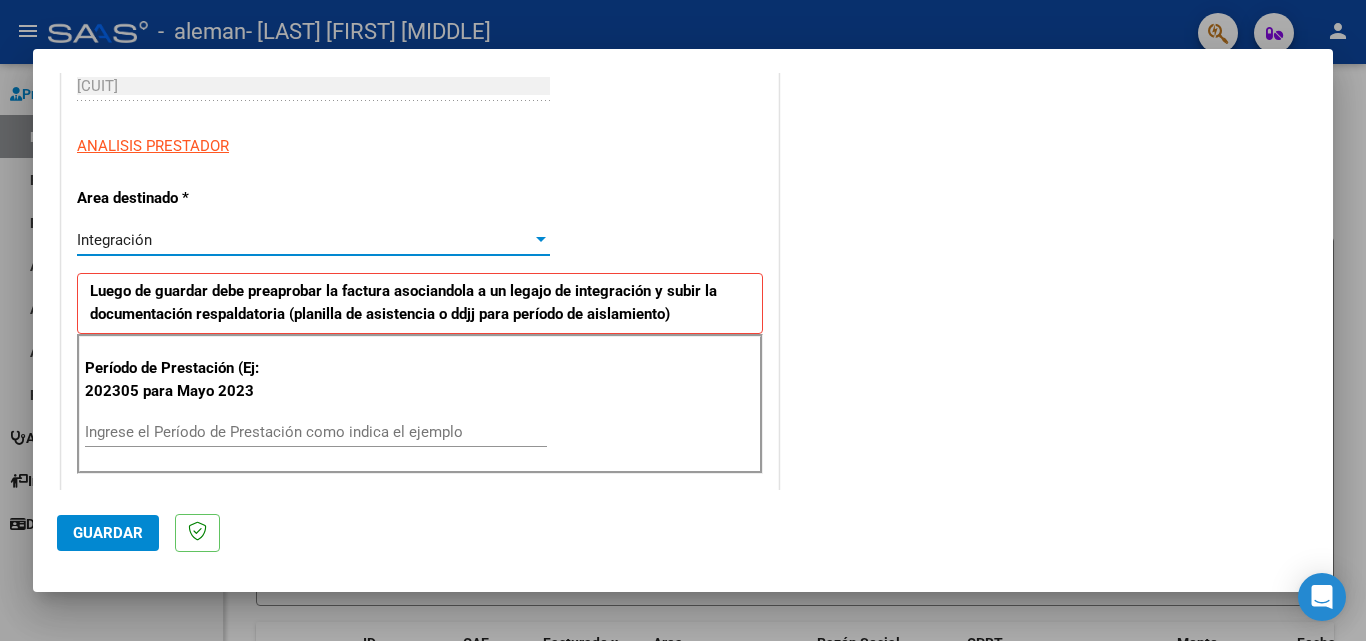 scroll, scrollTop: 360, scrollLeft: 0, axis: vertical 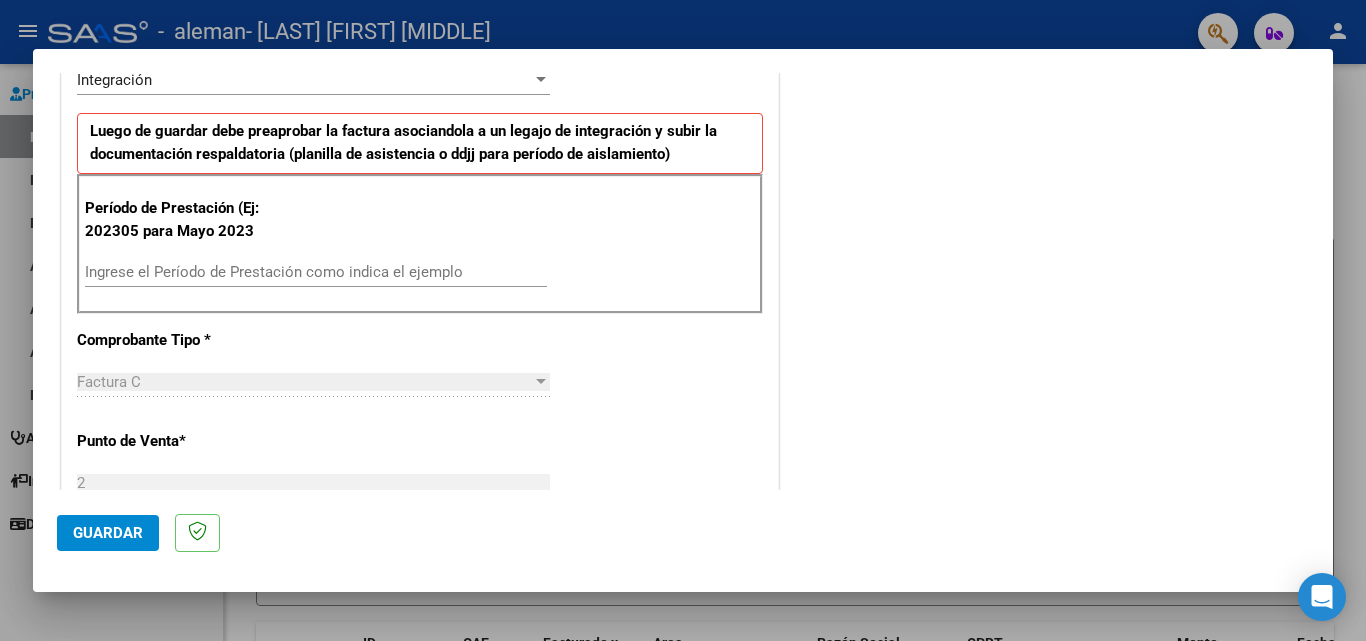 click on "Ingrese el Período de Prestación como indica el ejemplo" at bounding box center [316, 272] 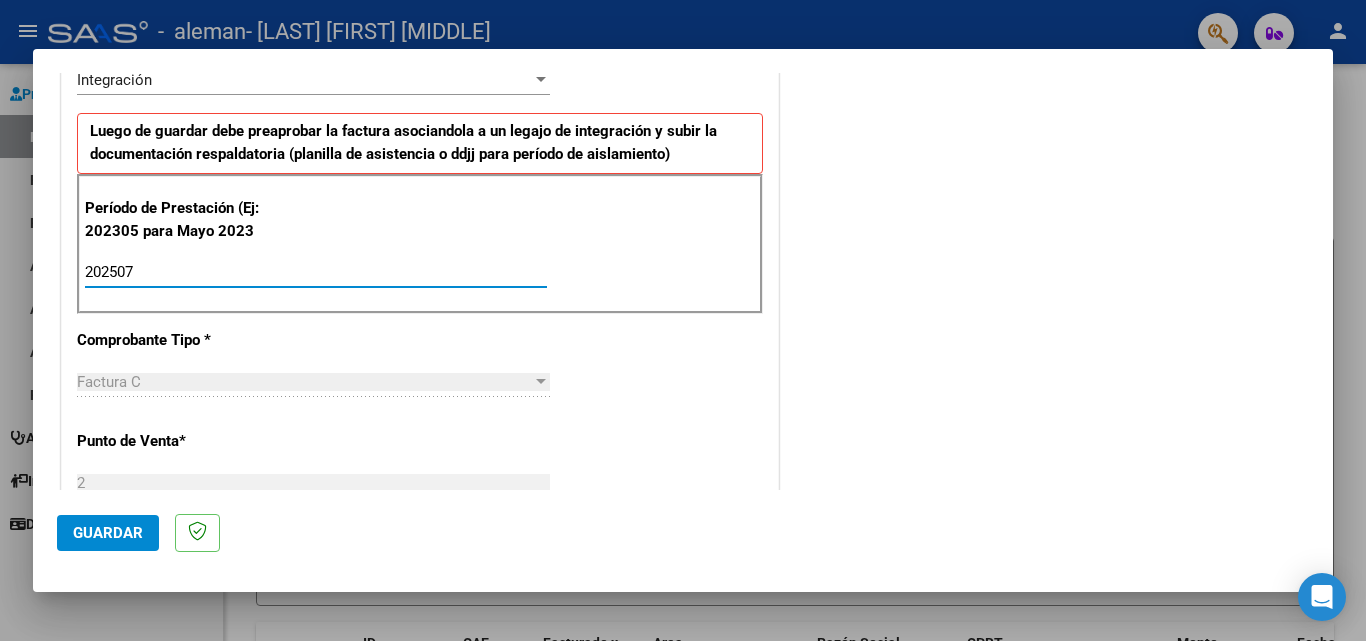 type on "202507" 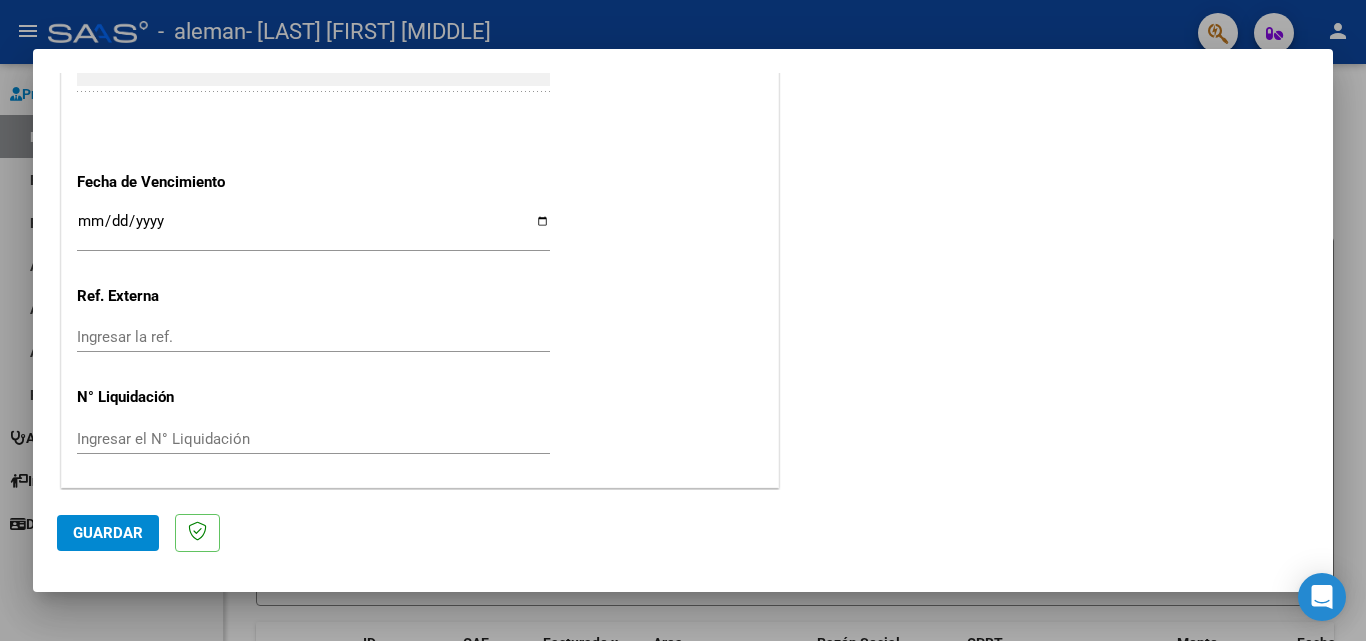 scroll, scrollTop: 1305, scrollLeft: 0, axis: vertical 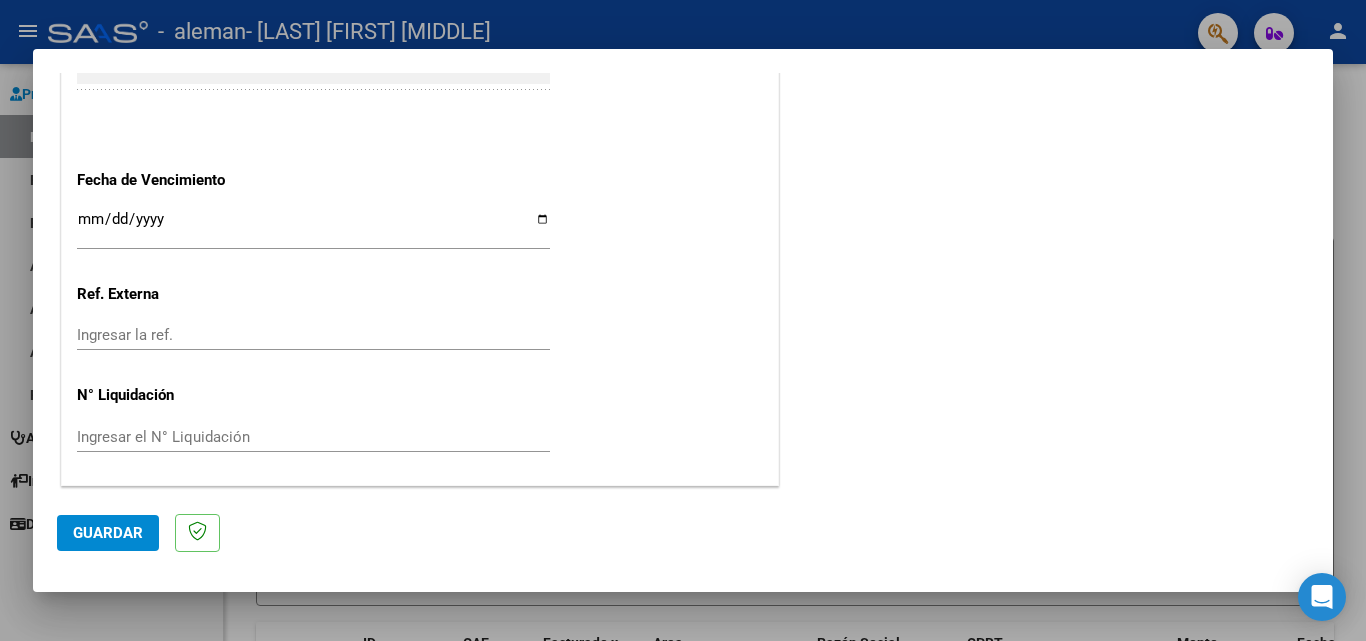click on "Guardar" 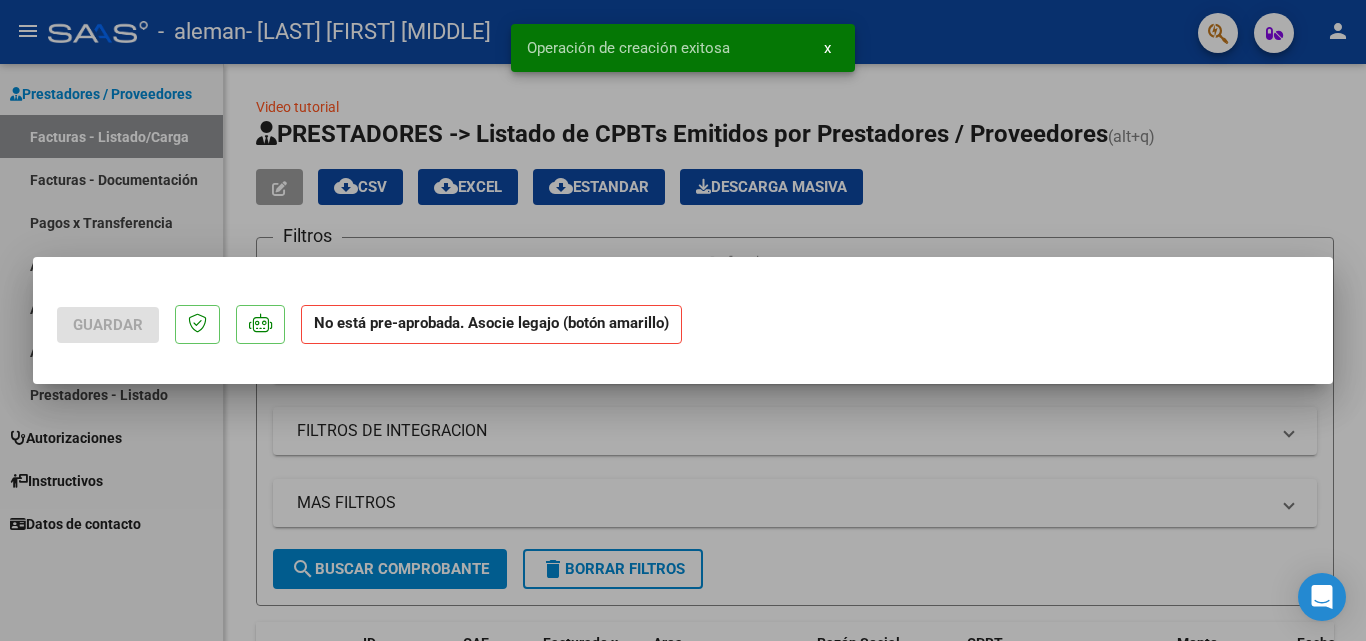 scroll, scrollTop: 0, scrollLeft: 0, axis: both 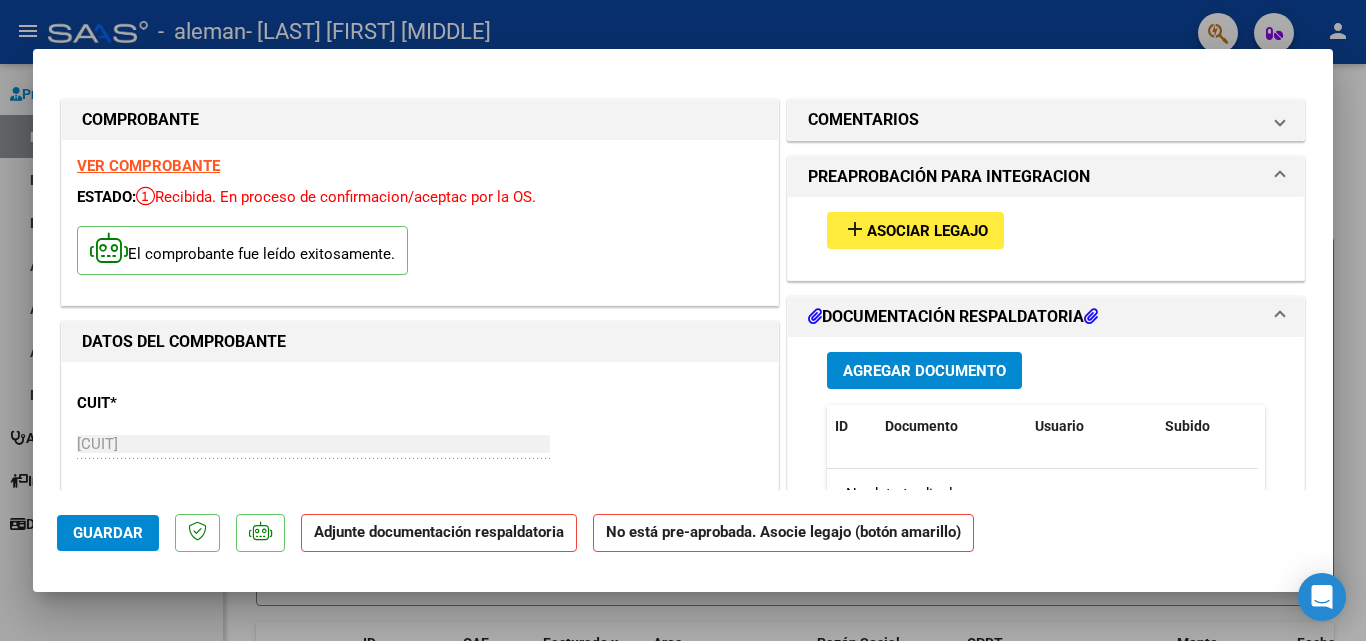 click on "Agregar Documento" at bounding box center (924, 371) 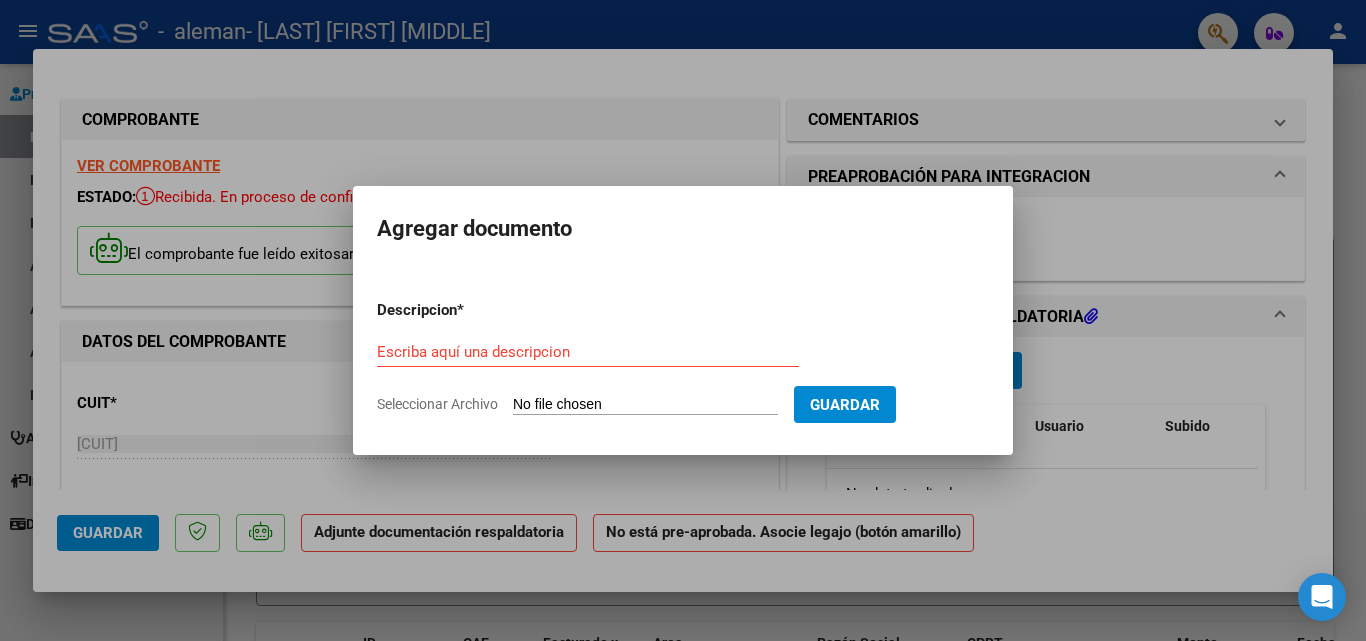 click on "Escriba aquí una descripcion" at bounding box center (588, 352) 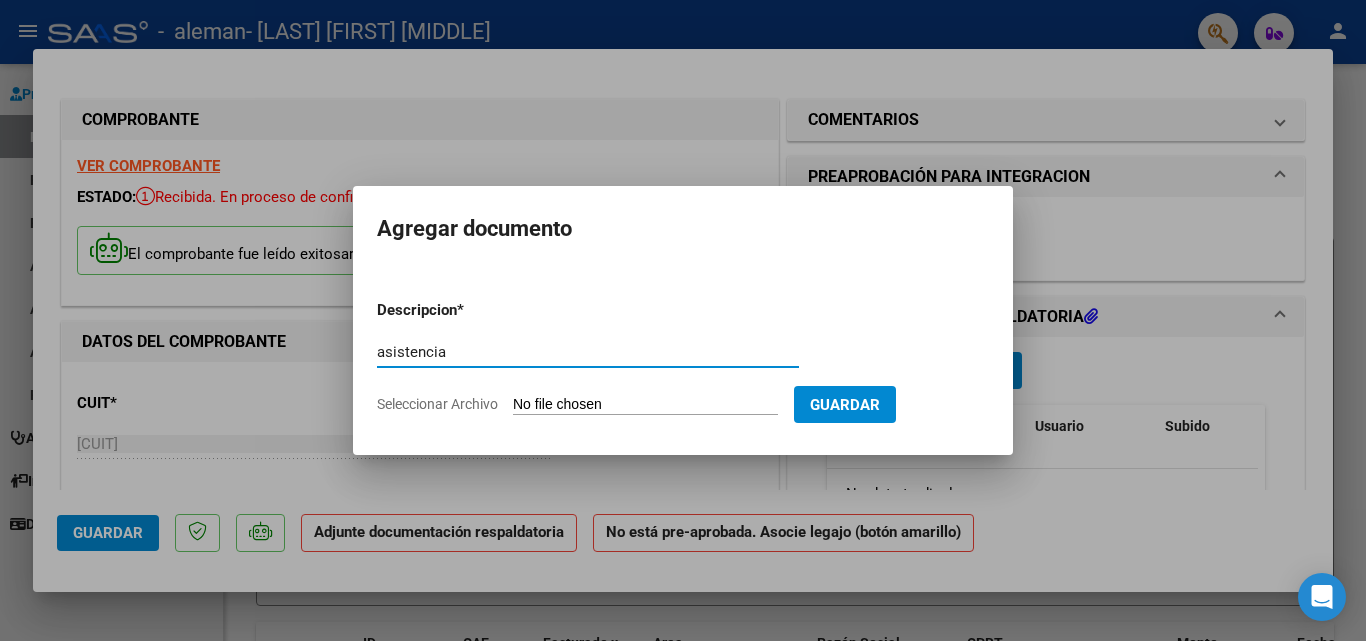 type on "asistencia" 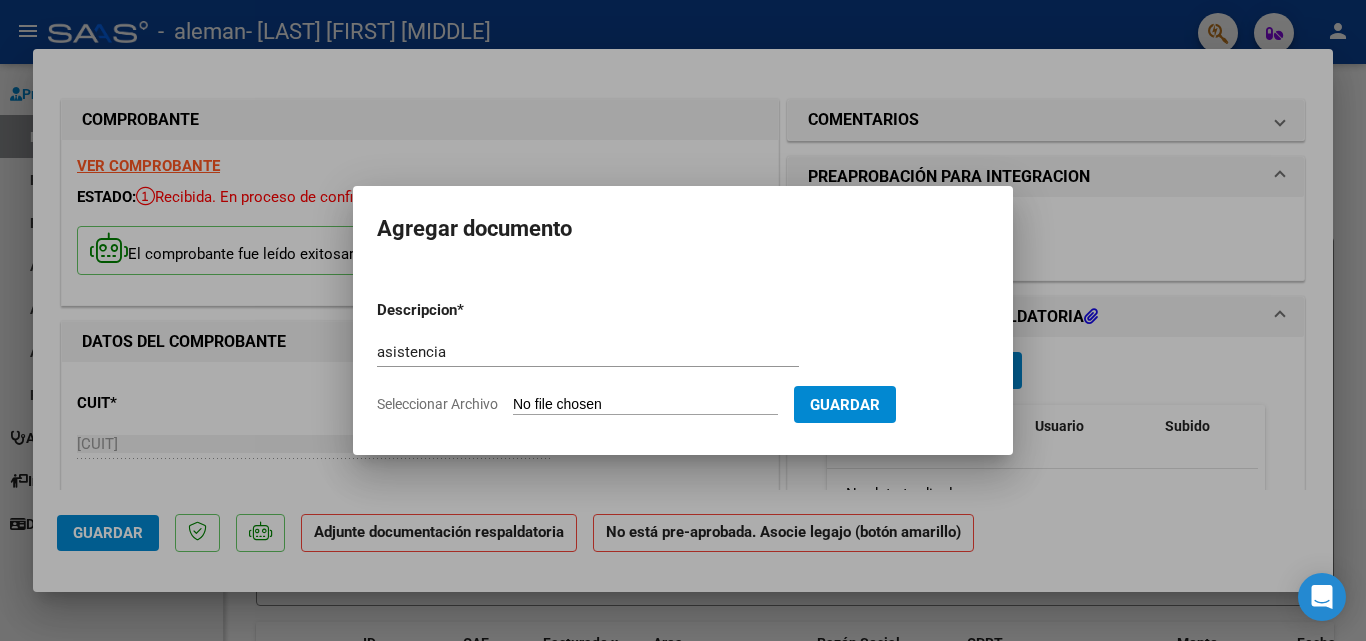 type on "C:\fakepath\[NAME] [PERIOD] [NAME].pdf" 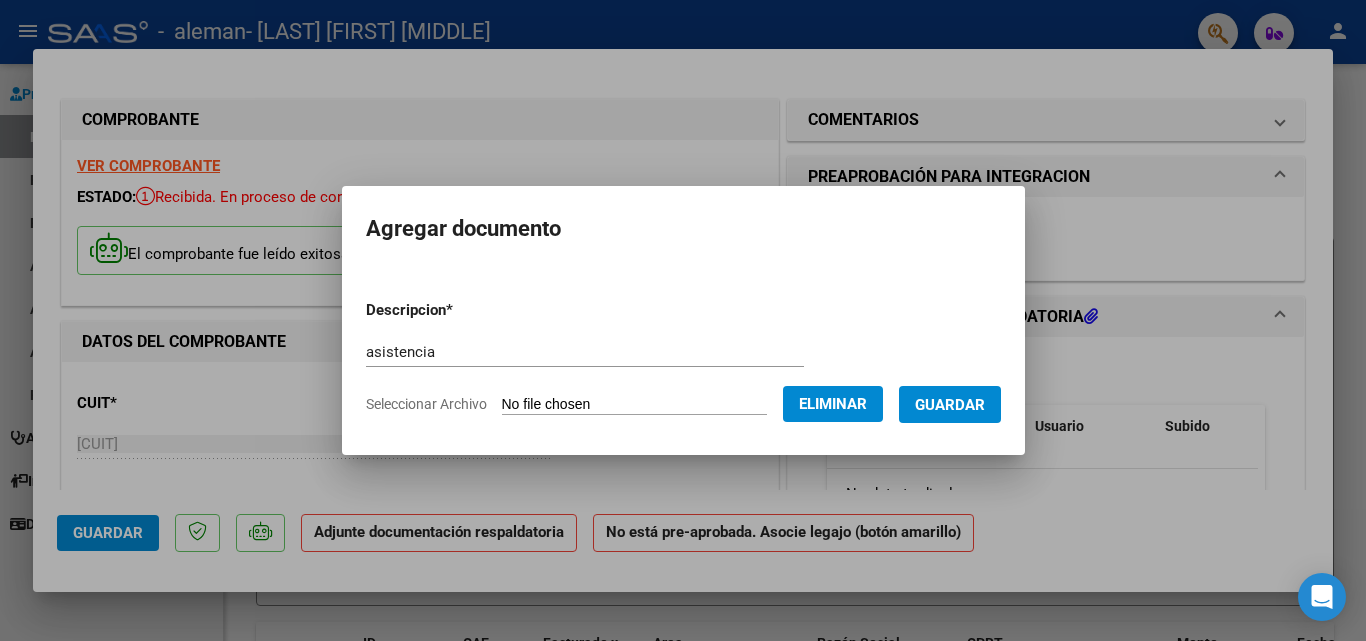 click on "Guardar" at bounding box center (950, 405) 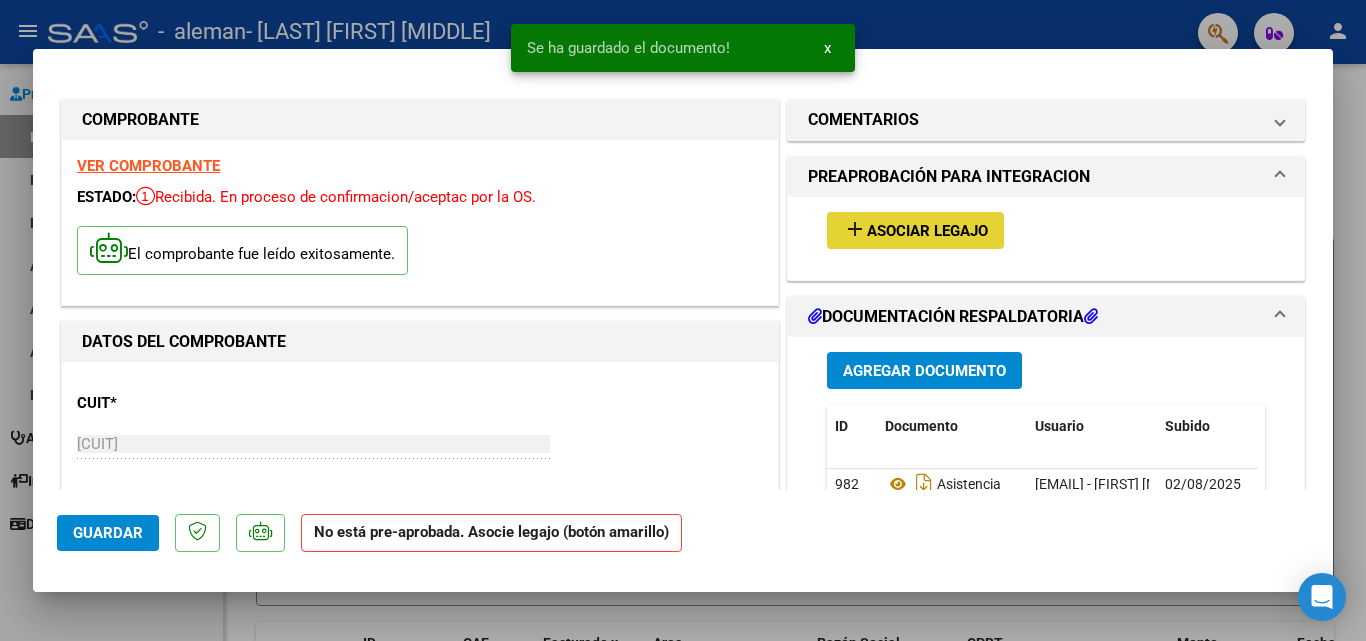 click on "Asociar Legajo" at bounding box center [927, 231] 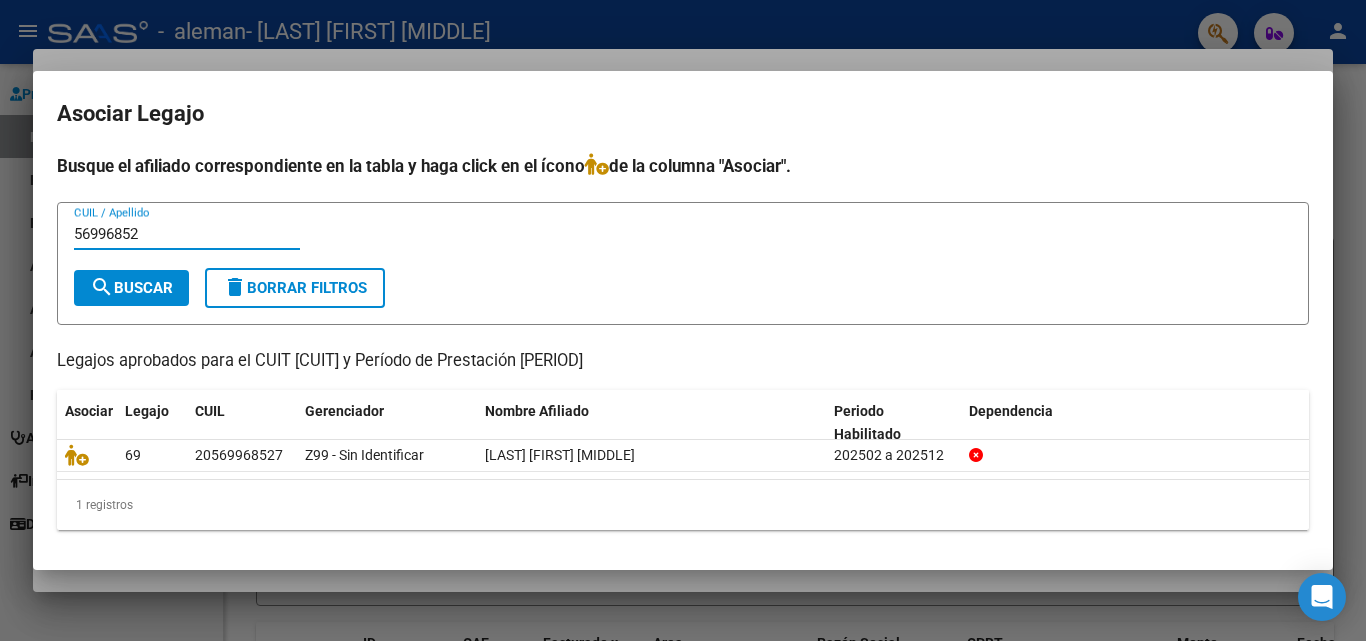type on "56996852" 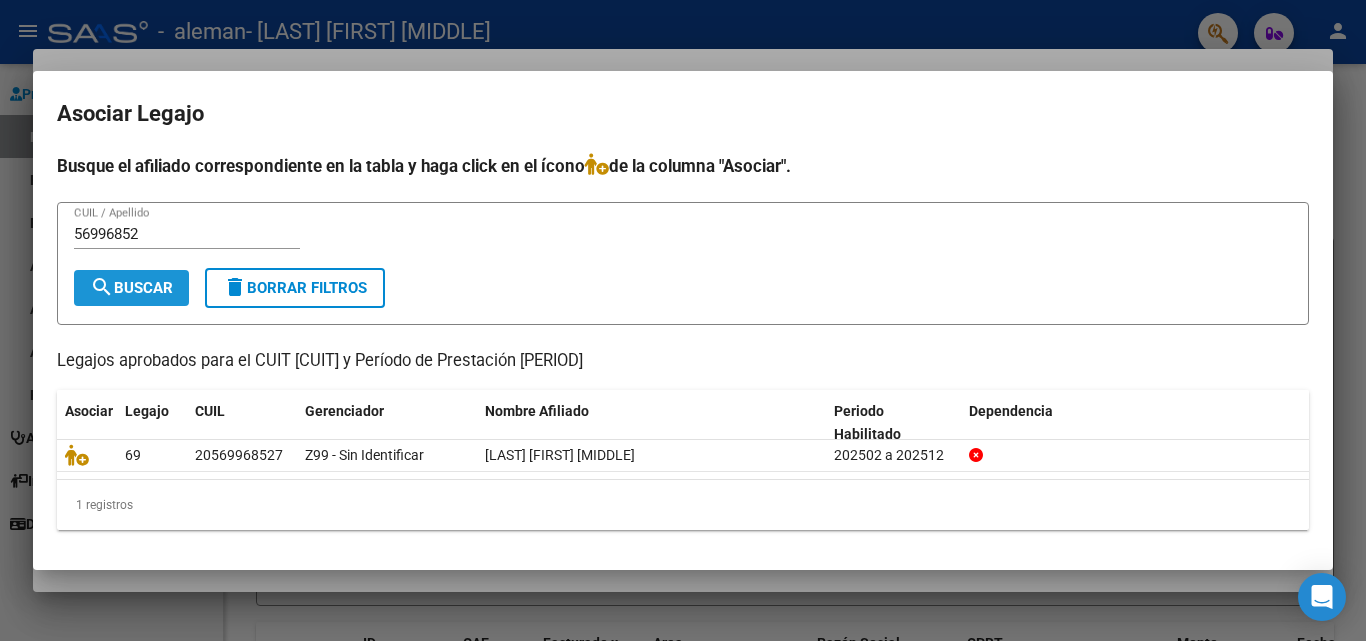 click on "search  Buscar" at bounding box center [131, 288] 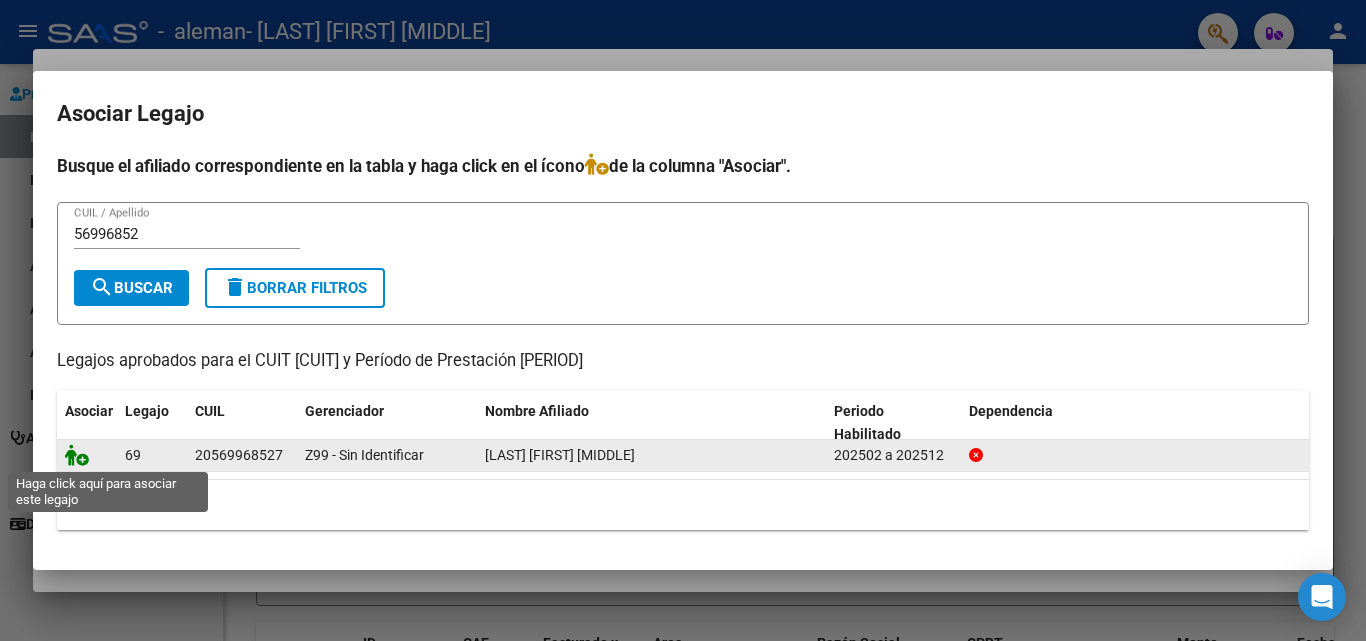 click 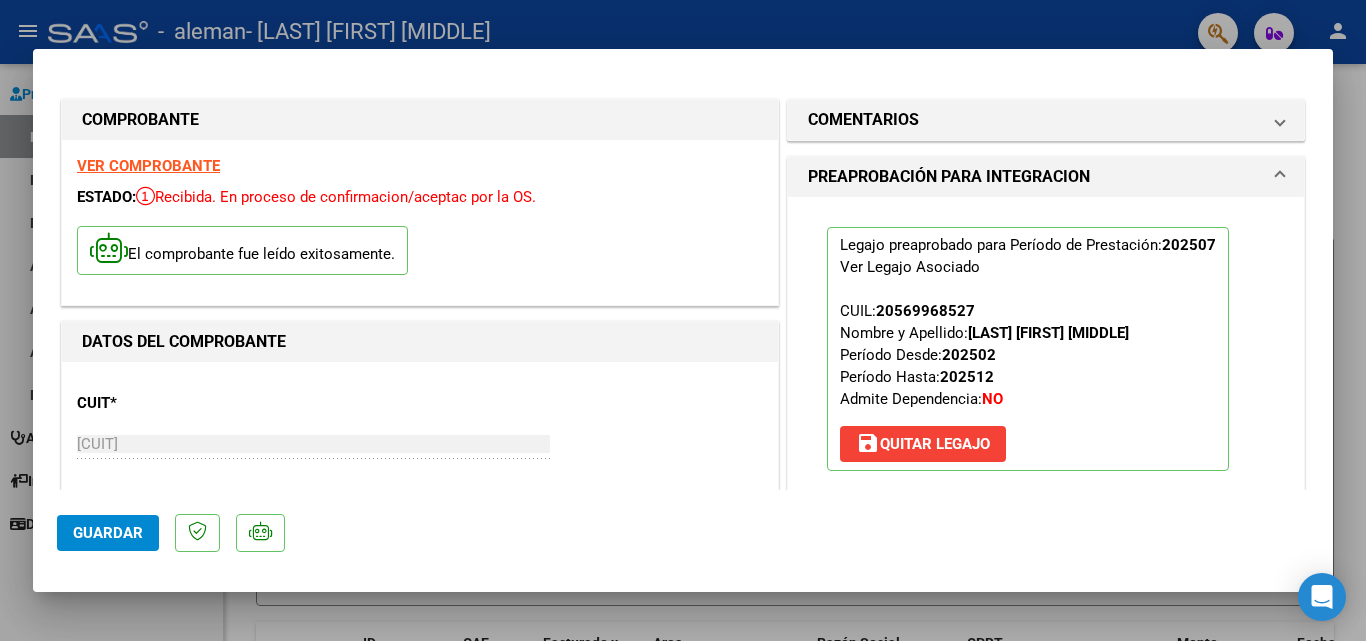 click on "Guardar" 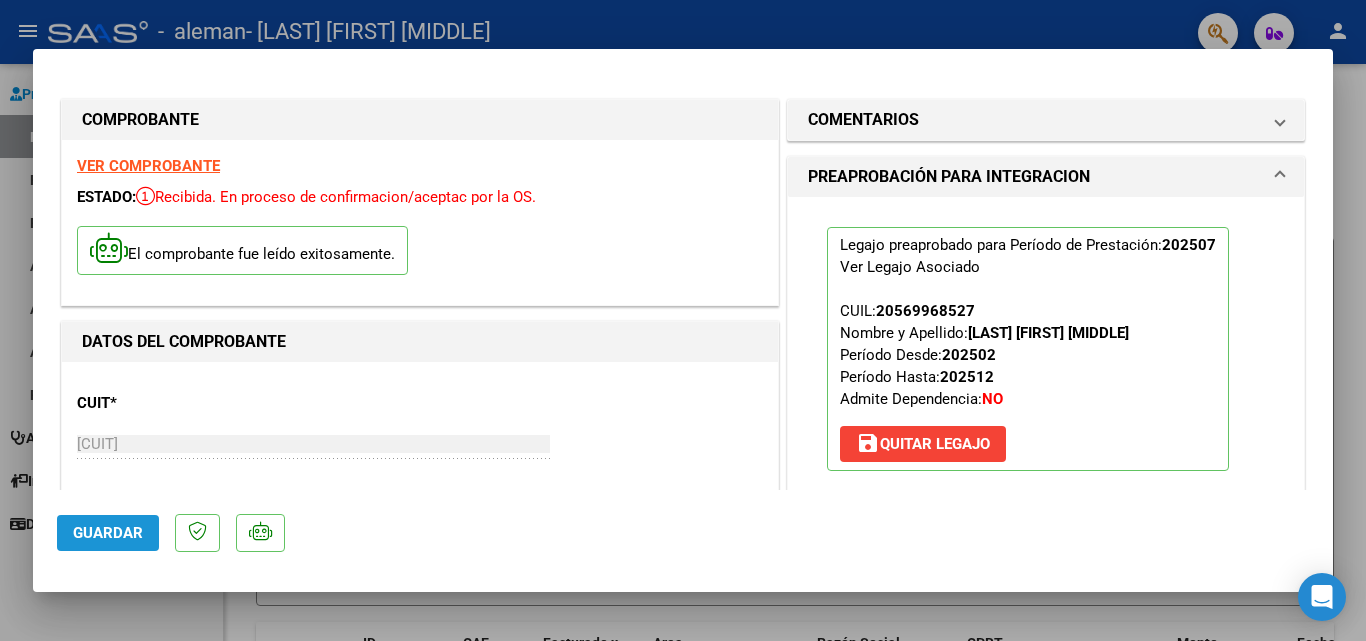 click on "Guardar" 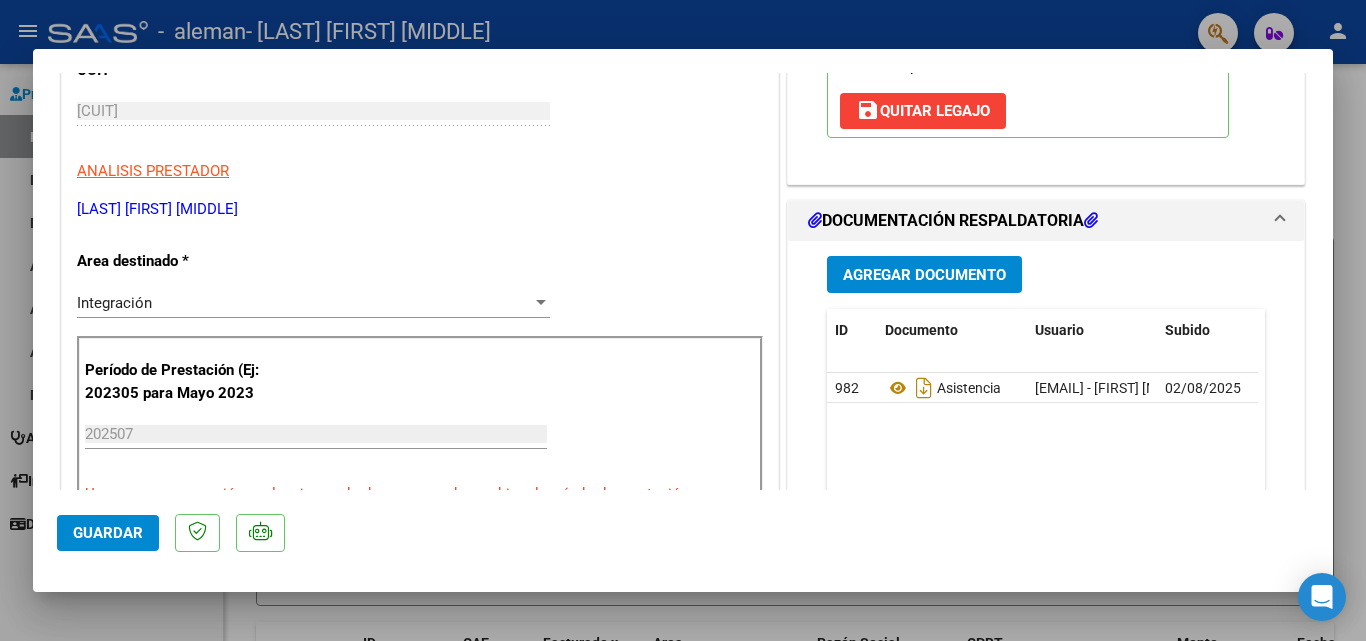 scroll, scrollTop: 481, scrollLeft: 0, axis: vertical 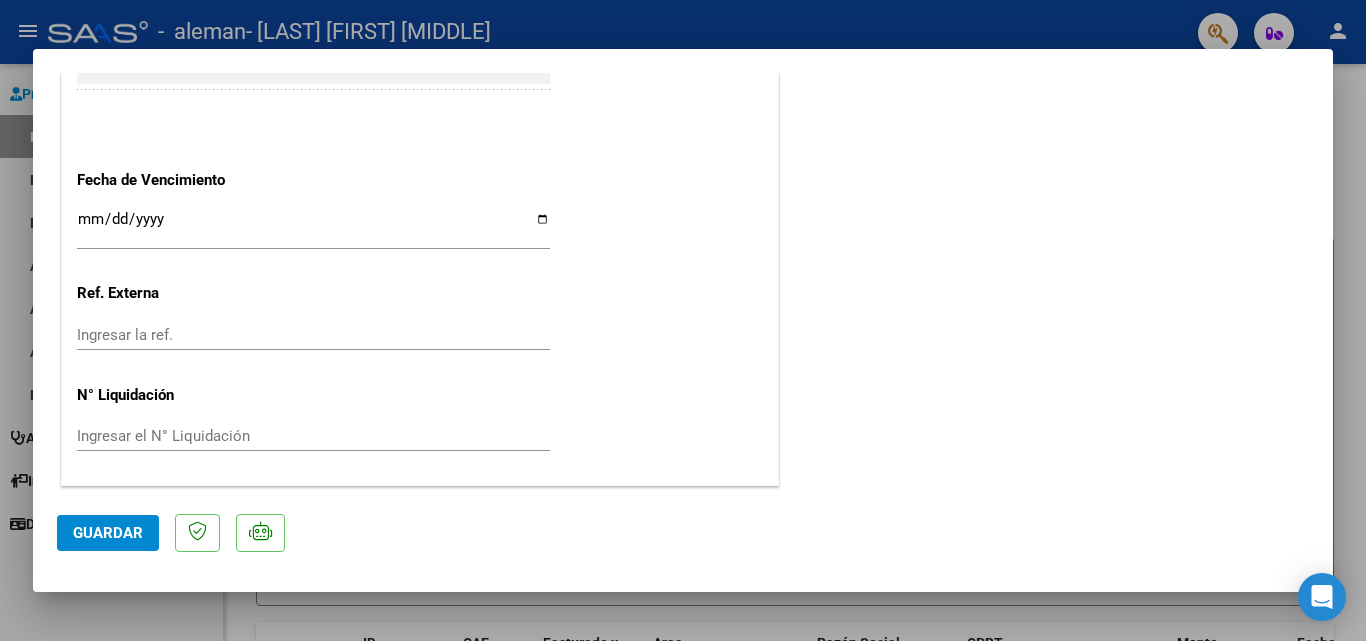click on "Guardar" 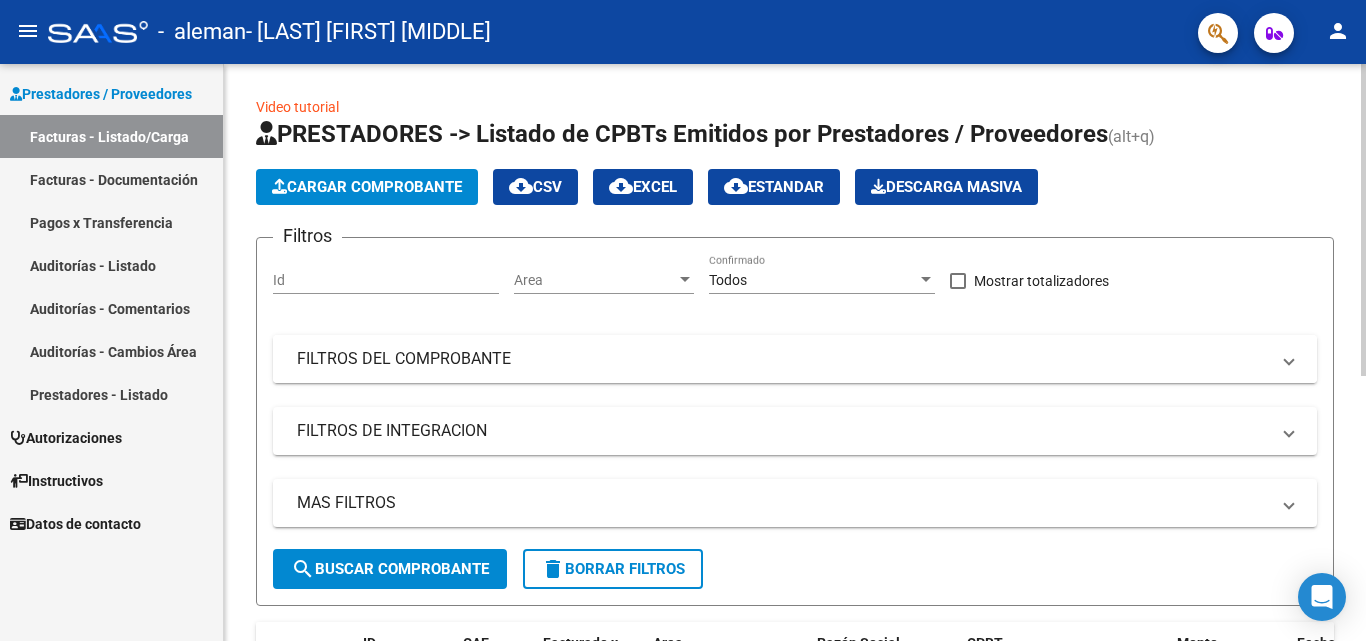 click on "FILTROS DEL COMPROBANTE" at bounding box center (783, 359) 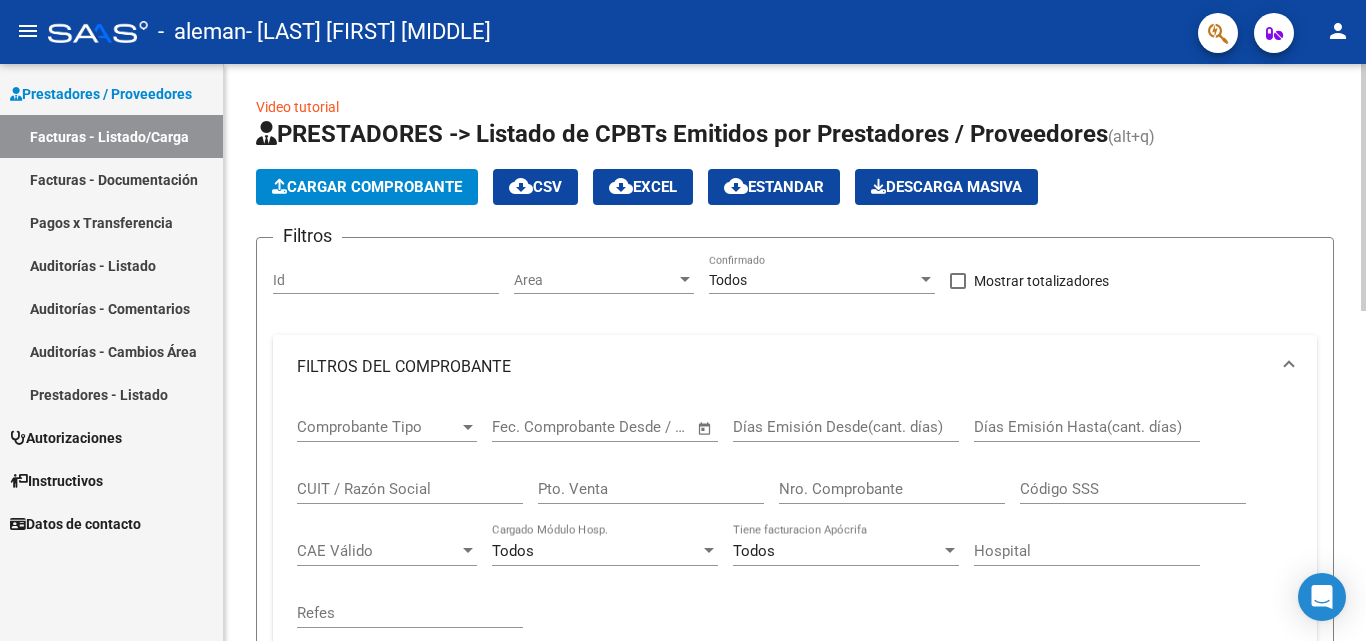 click on "Comprobante Tipo Comprobante Tipo Start date – End date Fec. Comprobante Desde / Hasta Días Emisión Desde(cant. días) Días Emisión Hasta(cant. días) CUIT / Razón Social Pto. Venta Nro. Comprobante Código SSS CAE Válido CAE Válido Todos Cargado Módulo Hosp. Todos Tiene facturacion Apócrifa Hospital Refes" at bounding box center (795, 530) 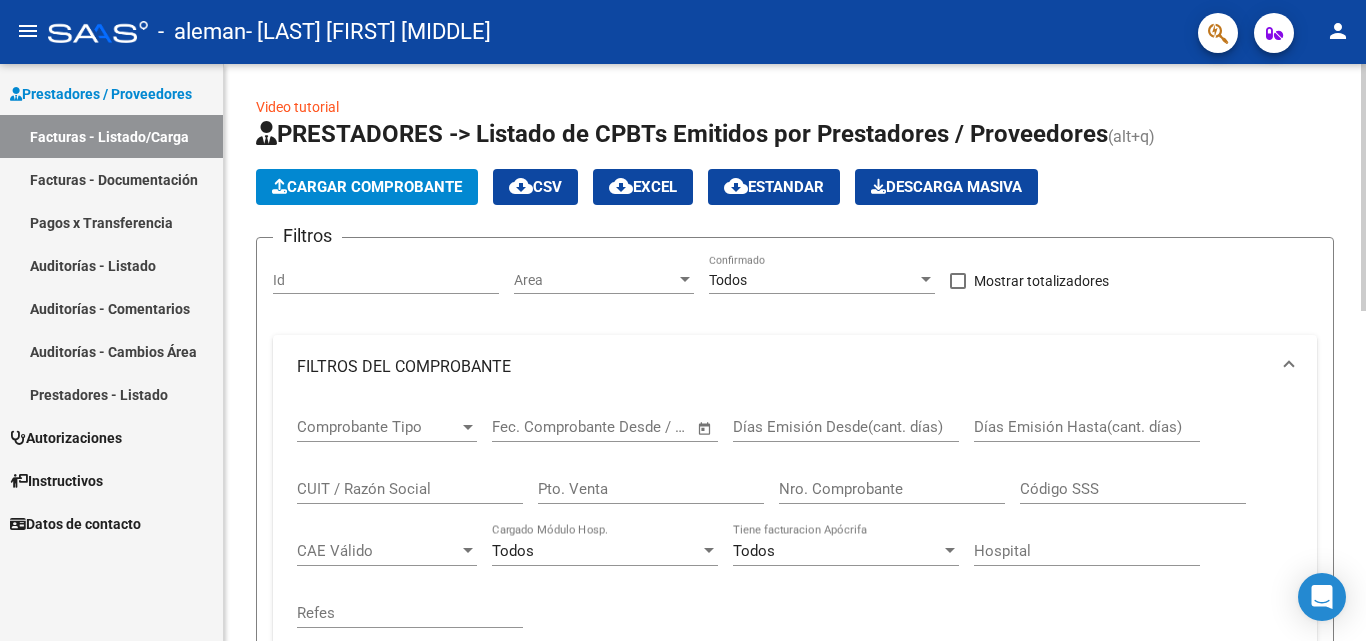 scroll, scrollTop: 577, scrollLeft: 0, axis: vertical 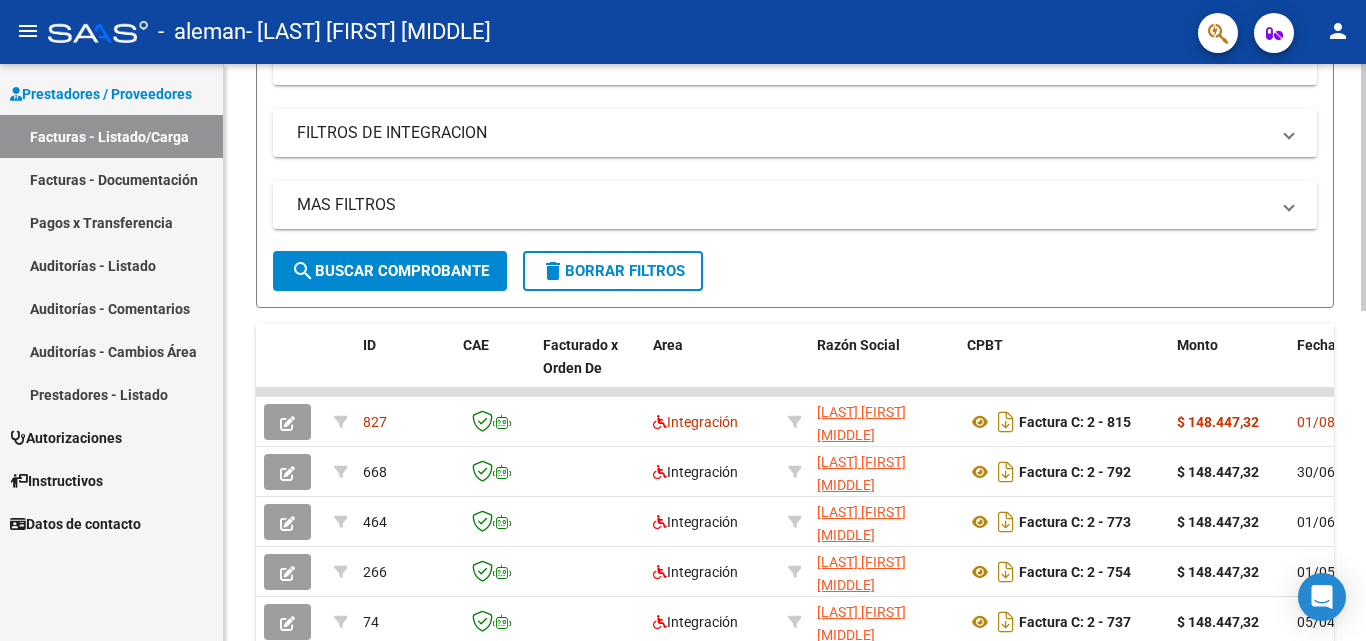 click 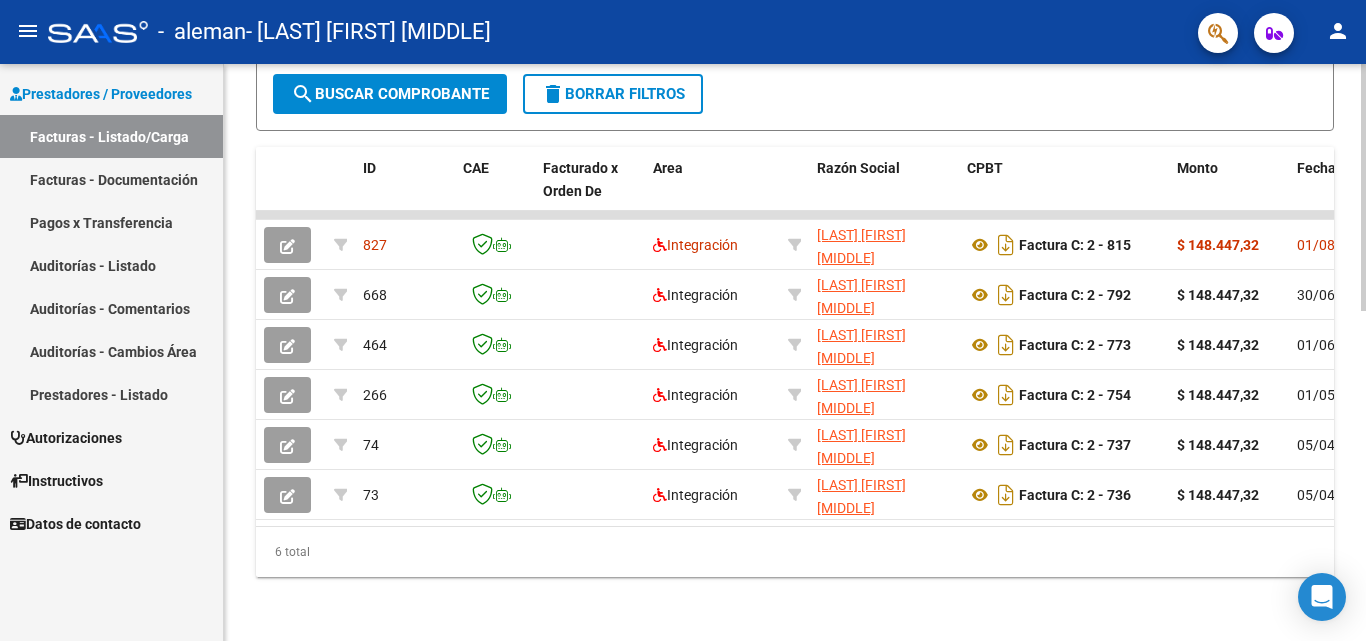 click 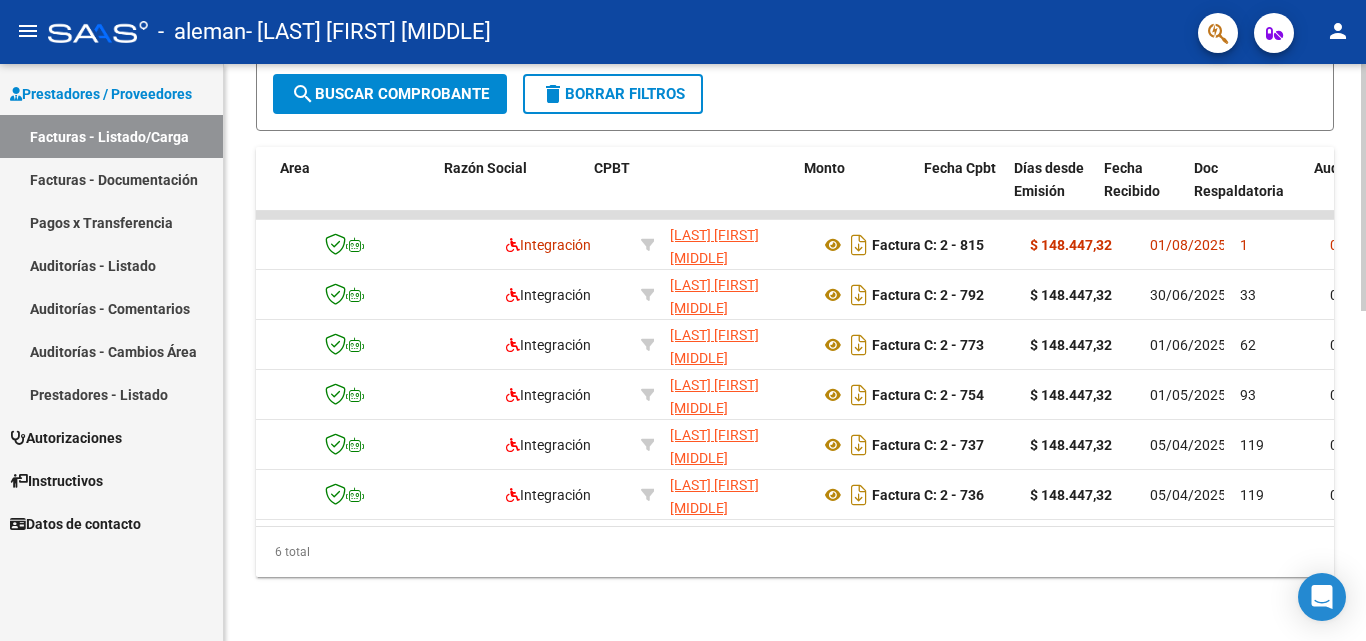 scroll, scrollTop: 0, scrollLeft: 373, axis: horizontal 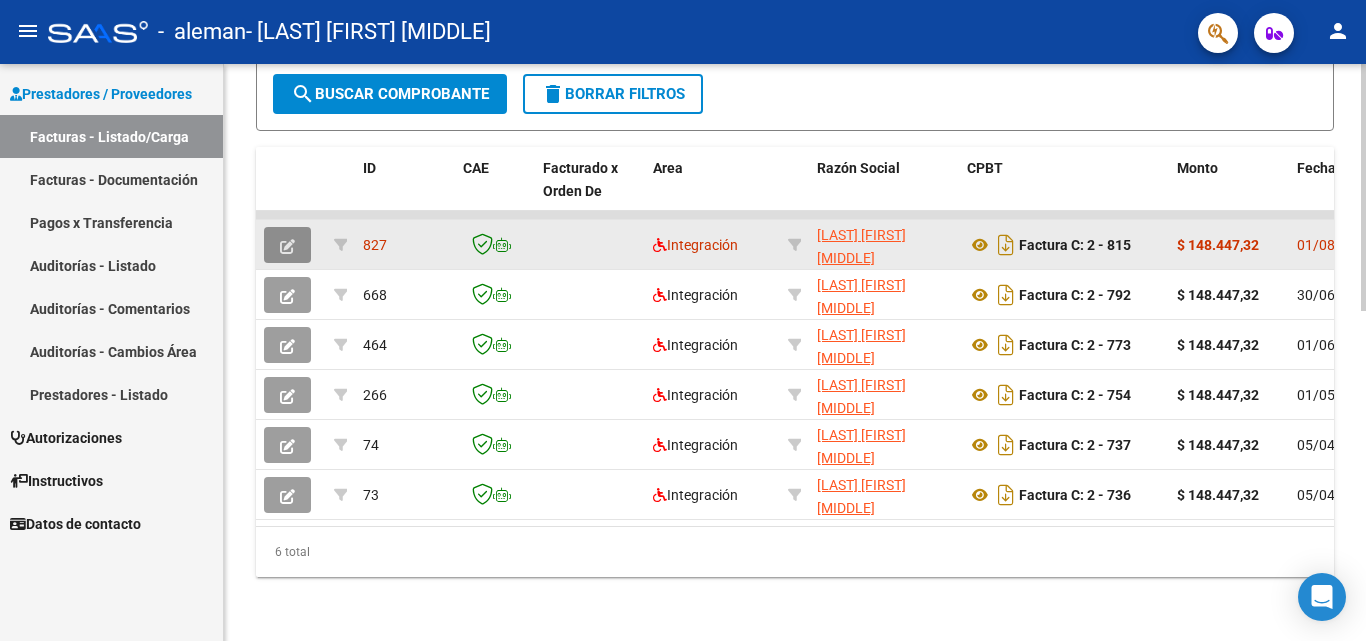 click 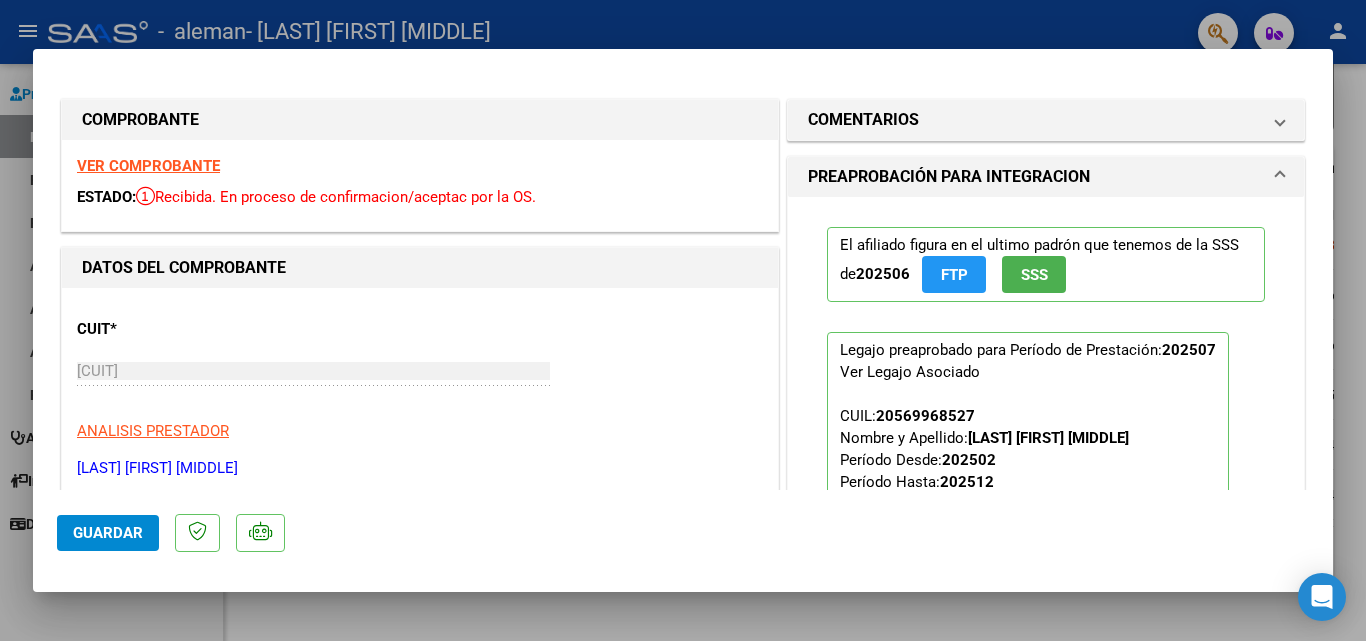 click at bounding box center (683, 320) 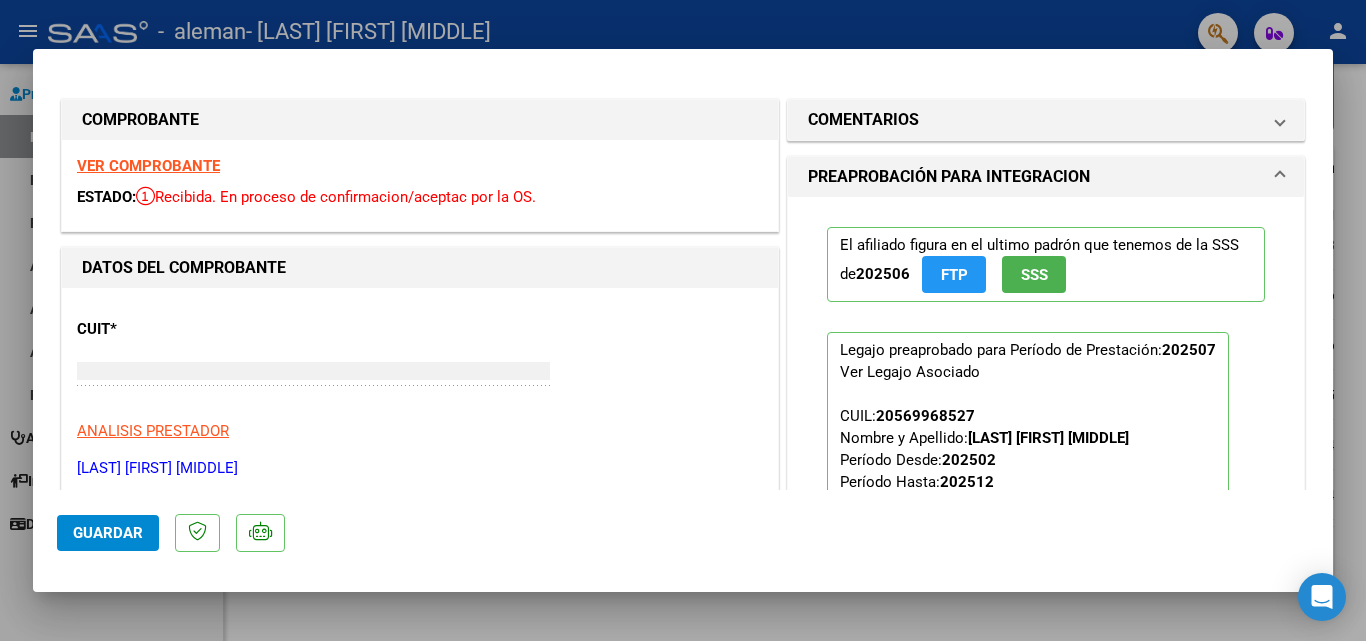 type 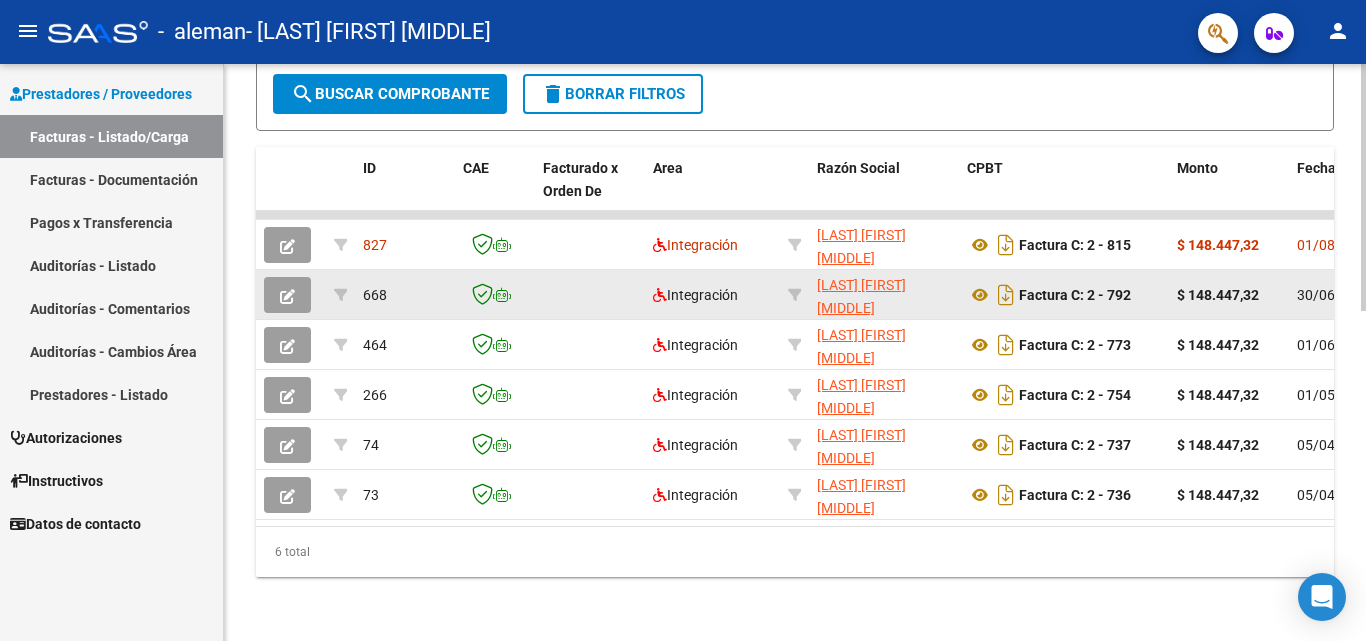 click 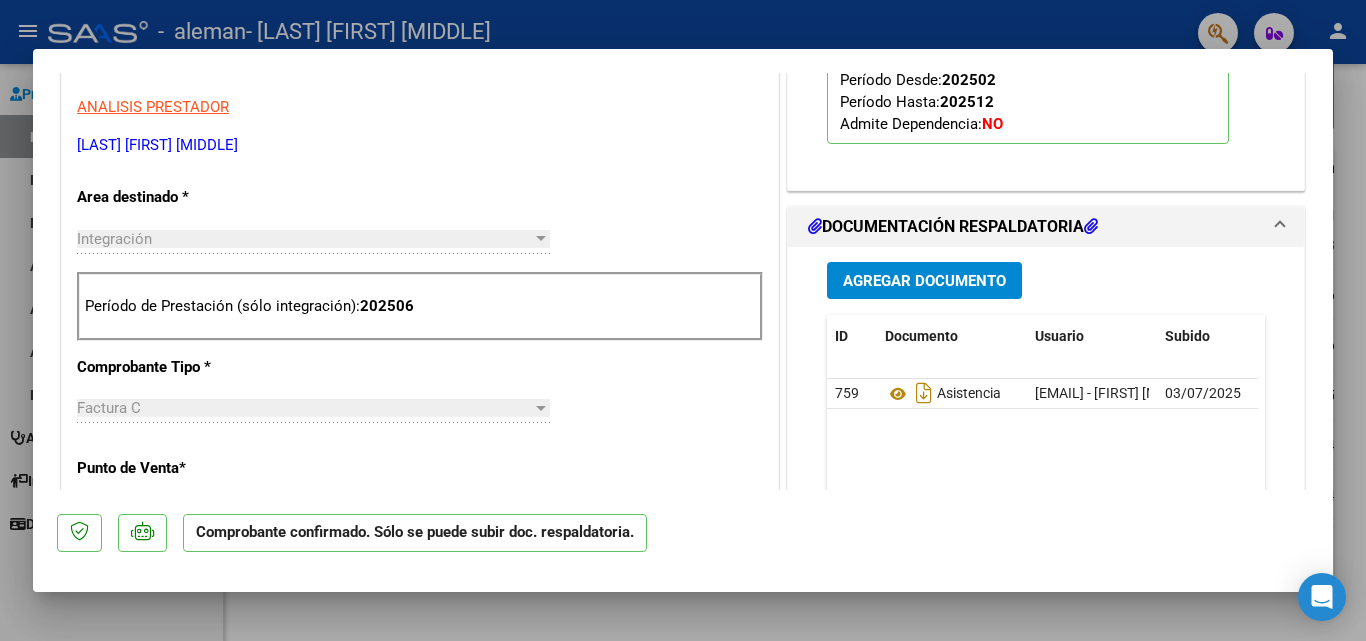 scroll, scrollTop: 613, scrollLeft: 0, axis: vertical 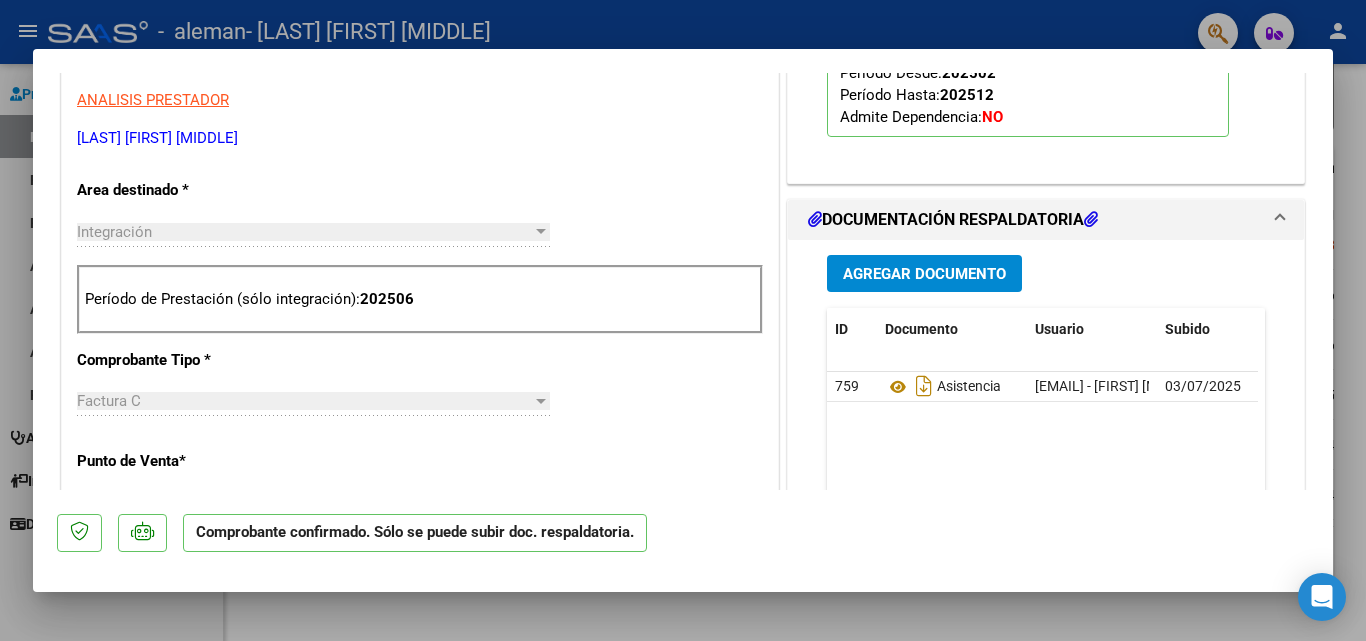 click at bounding box center (683, 320) 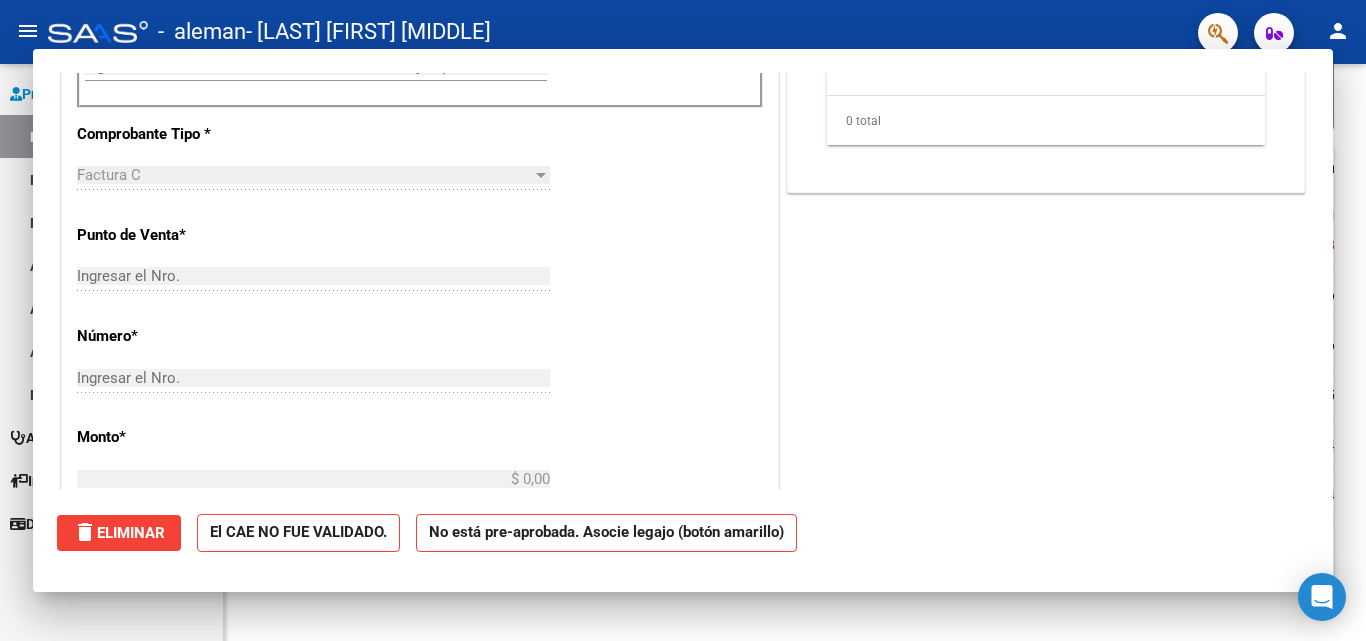 scroll, scrollTop: 0, scrollLeft: 0, axis: both 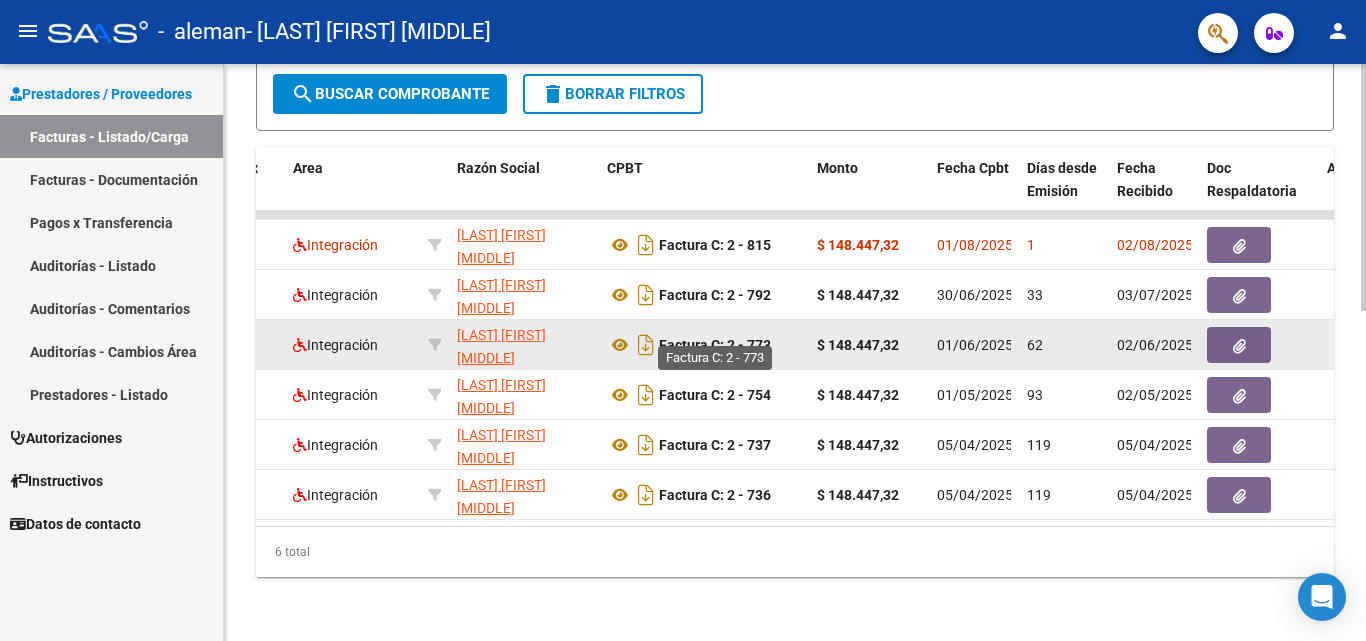 click on "Factura C: 2 - 773" 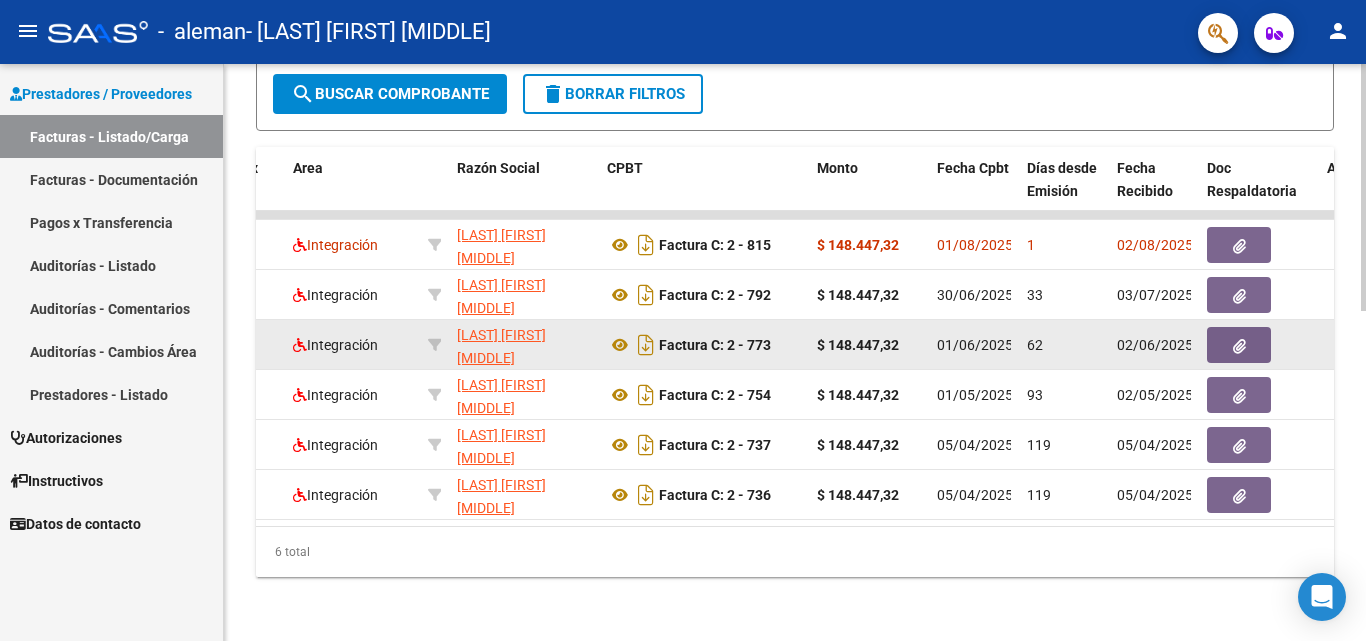 click on "Integración" 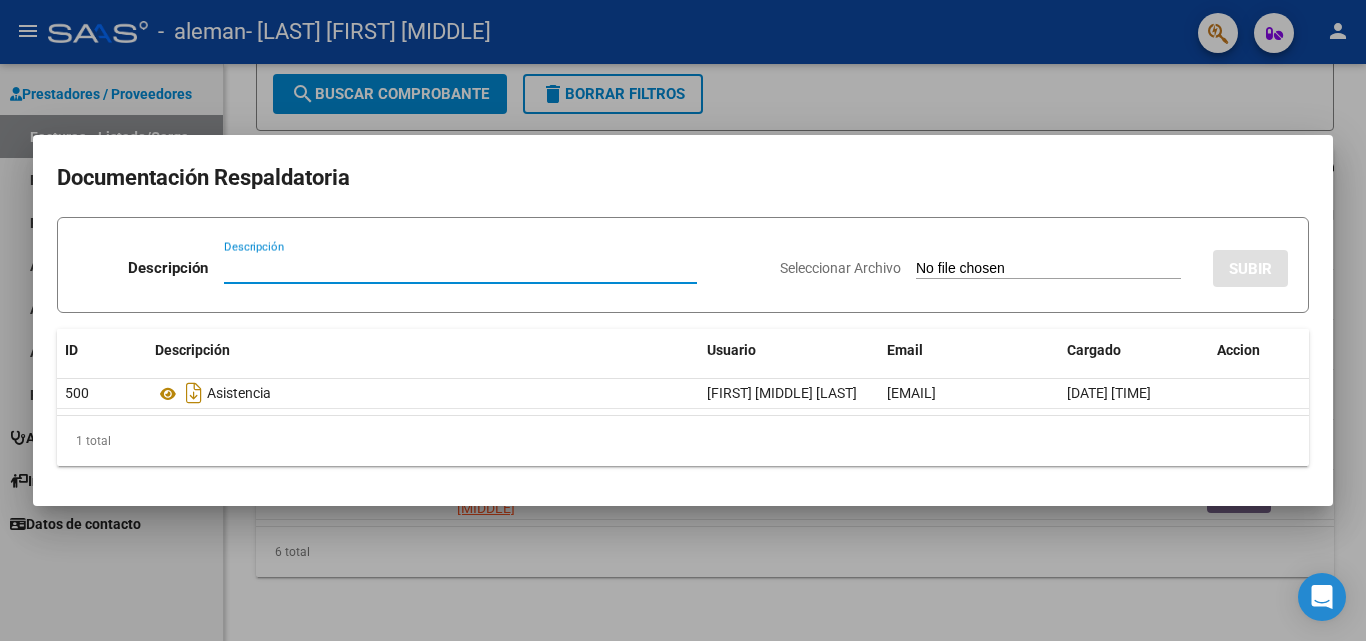 click at bounding box center [683, 320] 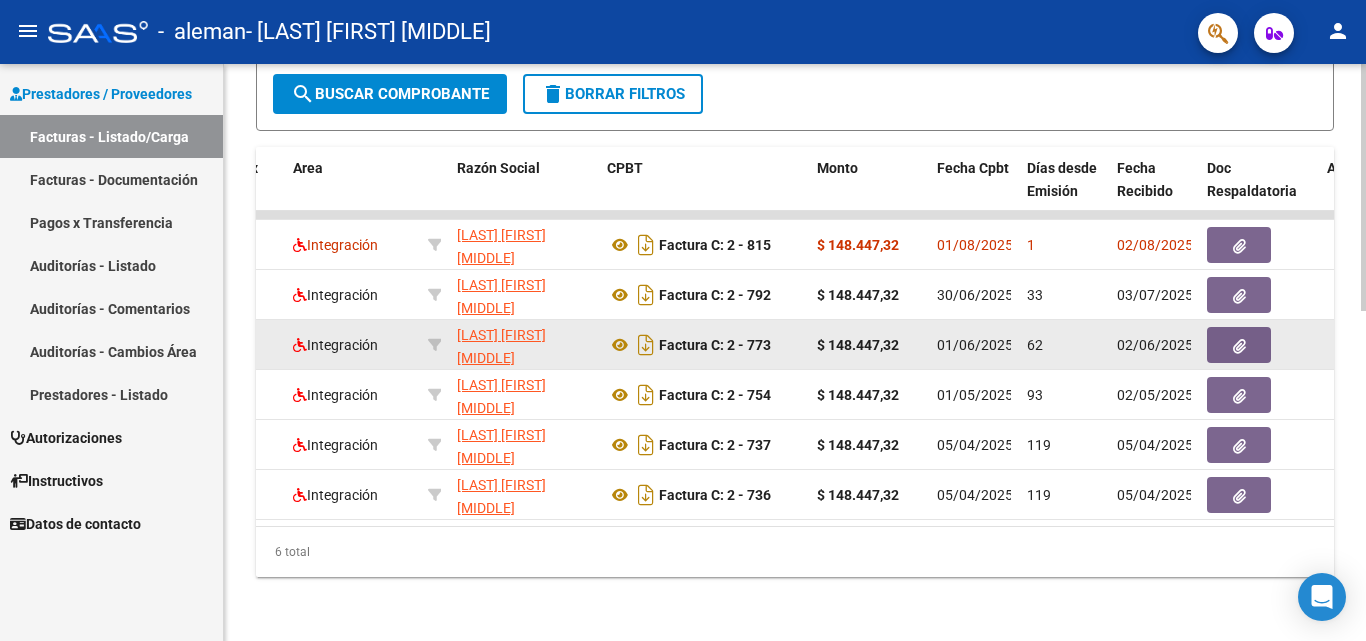 click on "Integración" 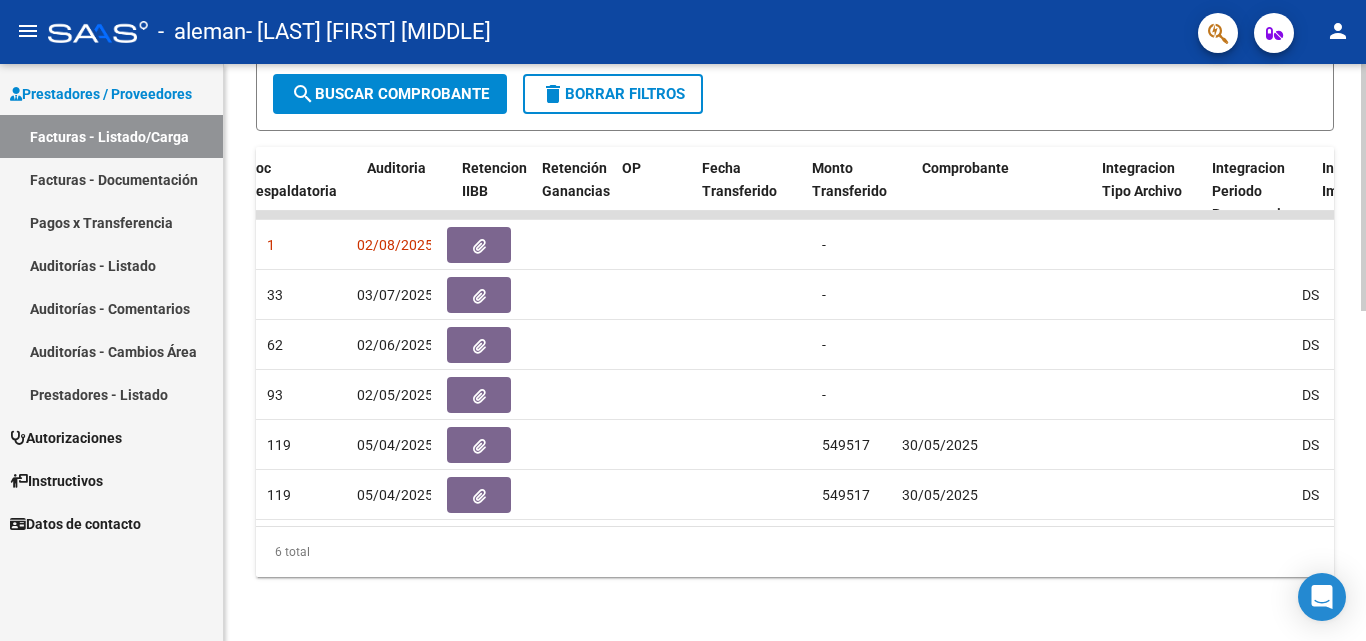 scroll, scrollTop: 0, scrollLeft: 1320, axis: horizontal 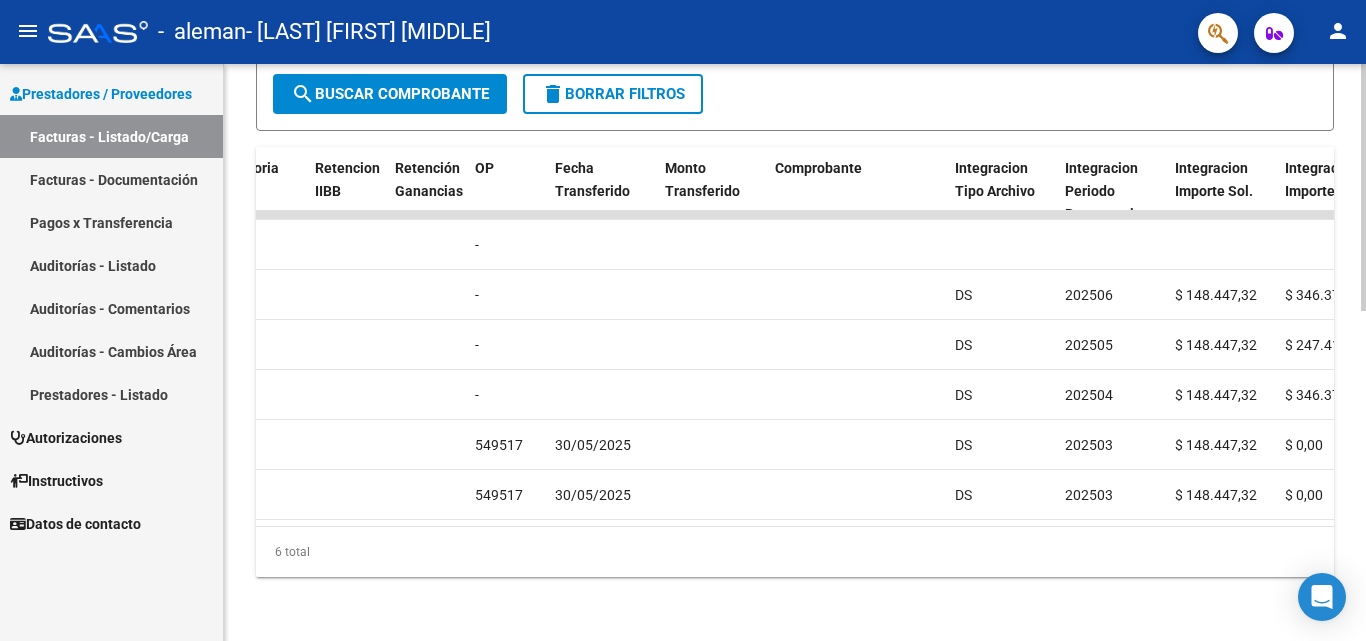 click on "Video tutorial   PRESTADORES -> Listado de CPBTs Emitidos por Prestadores / Proveedores (alt+q)   Cargar Comprobante
cloud_download  CSV  cloud_download  EXCEL  cloud_download  Estandar   Descarga Masiva
Filtros Id Area Area Todos Confirmado   Mostrar totalizadores   FILTROS DEL COMPROBANTE  Comprobante Tipo Comprobante Tipo Start date – End date Fec. Comprobante Desde / Hasta Días Emisión Desde(cant. días) Días Emisión Hasta(cant. días) CUIT / Razón Social Pto. Venta Nro. Comprobante Código SSS CAE Válido CAE Válido Todos Cargado Módulo Hosp. Todos Tiene facturacion Apócrifa Hospital Refes  FILTROS DE INTEGRACION  Período De Prestación Campos del Archivo de Rendición Devuelto x SSS (dr_envio) Todos Rendido x SSS (dr_envio) Tipo de Registro Tipo de Registro Período Presentación Período Presentación Campos del Legajo Asociado (preaprobación) Afiliado Legajo (cuil/nombre) Todos Solo facturas preaprobadas  MAS FILTROS  Todos Con Doc. Respaldatoria Todos Con Trazabilidad Todos – – 1" 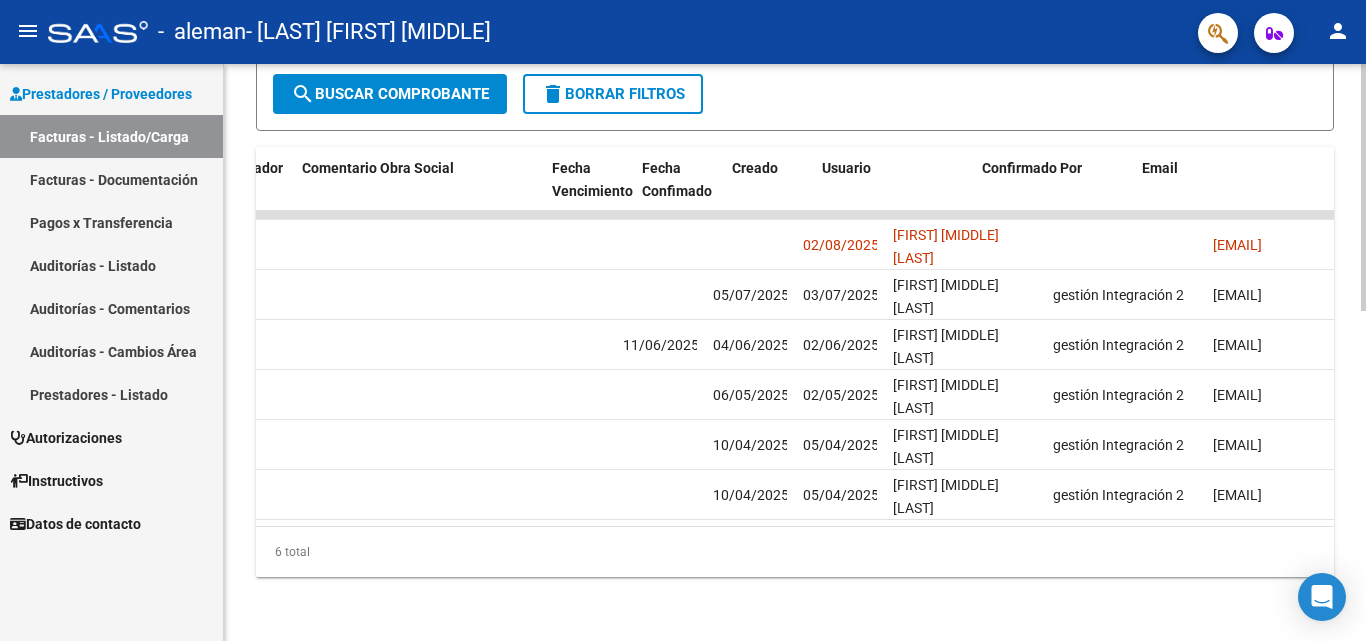 scroll, scrollTop: 0, scrollLeft: 3138, axis: horizontal 